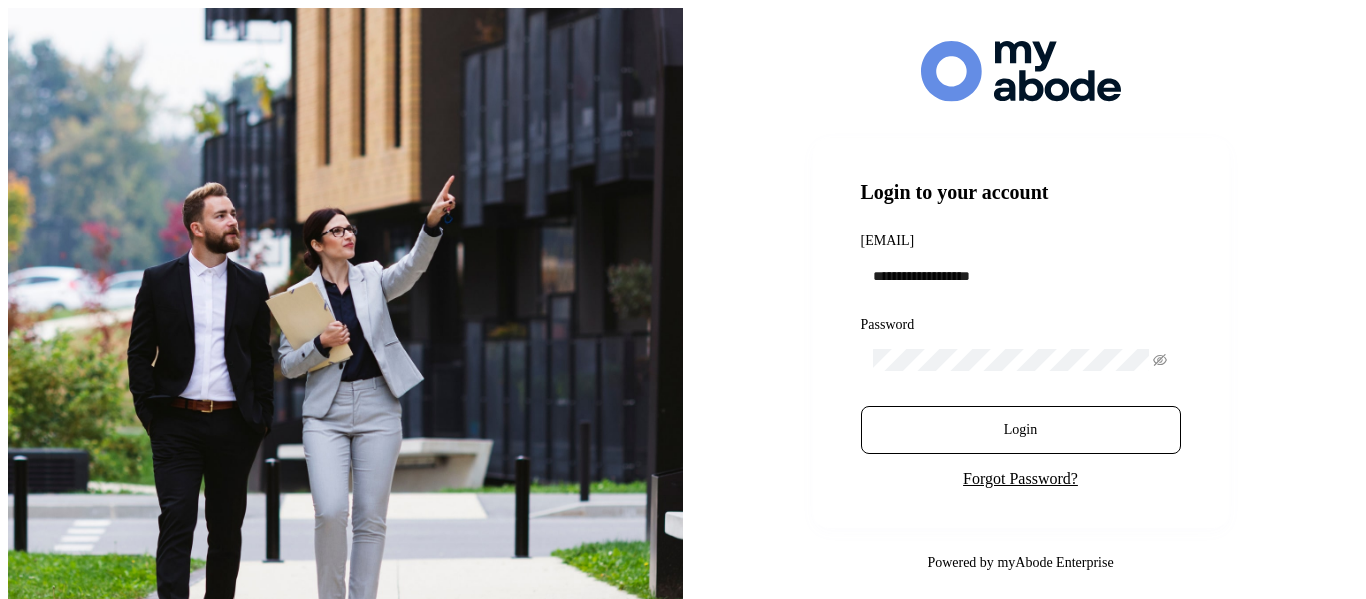 scroll, scrollTop: 0, scrollLeft: 0, axis: both 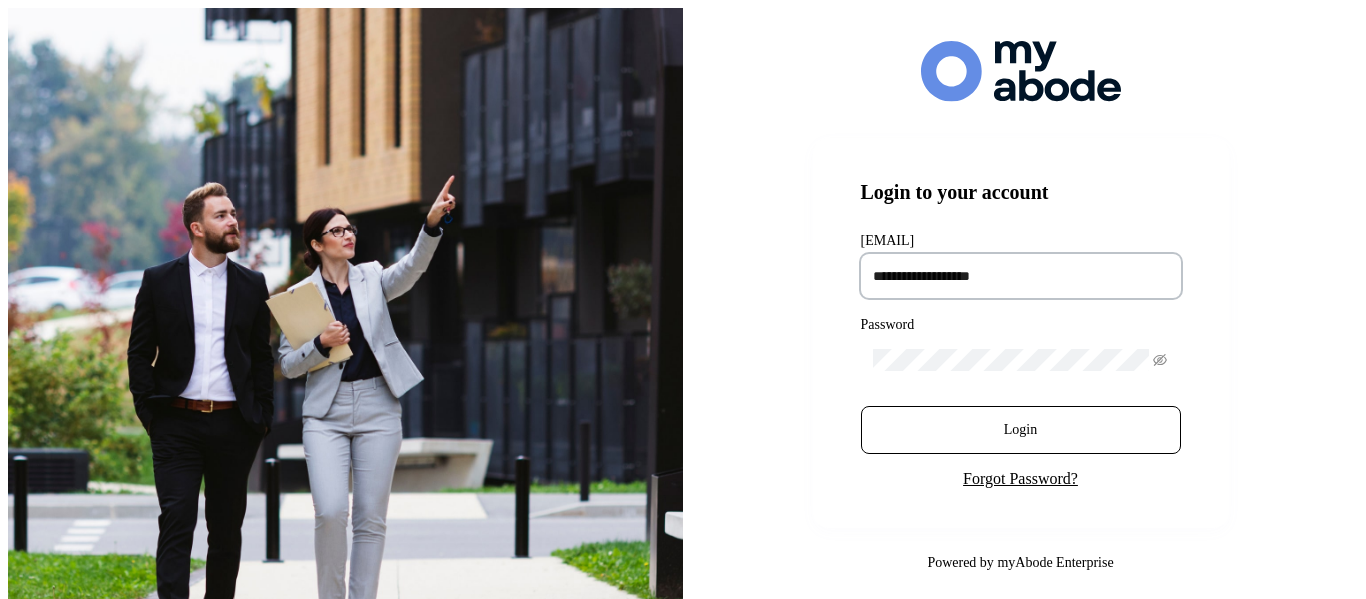 click at bounding box center [1021, 276] 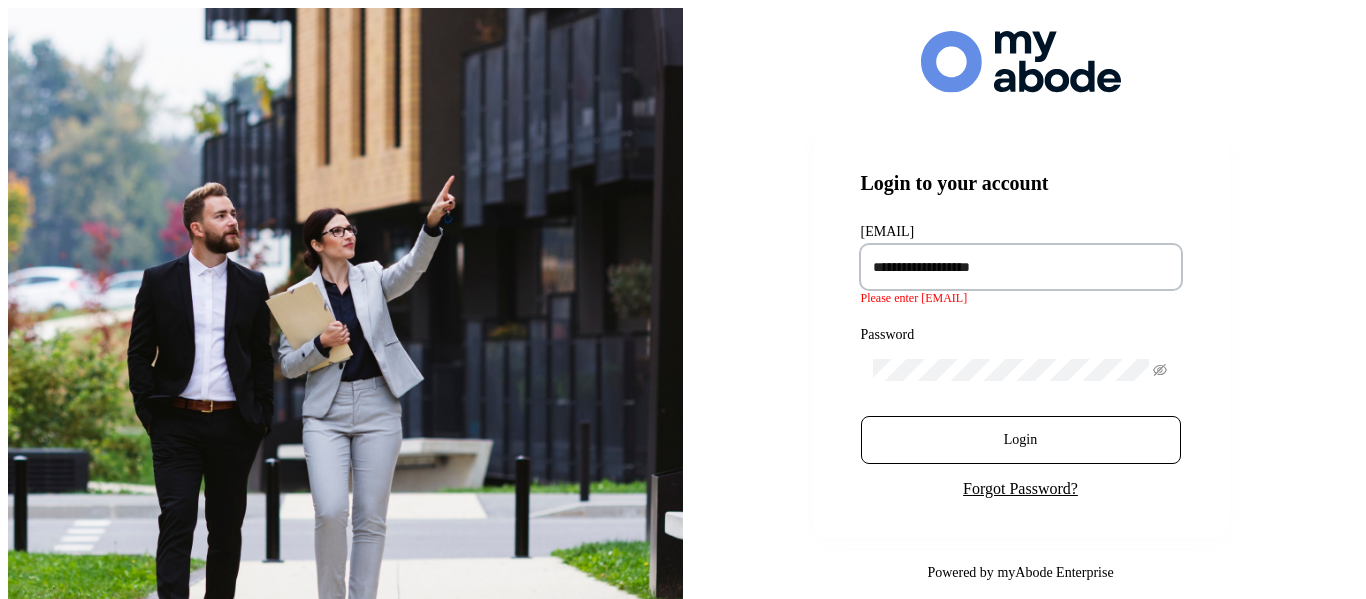 type on "[PASSWORD]" 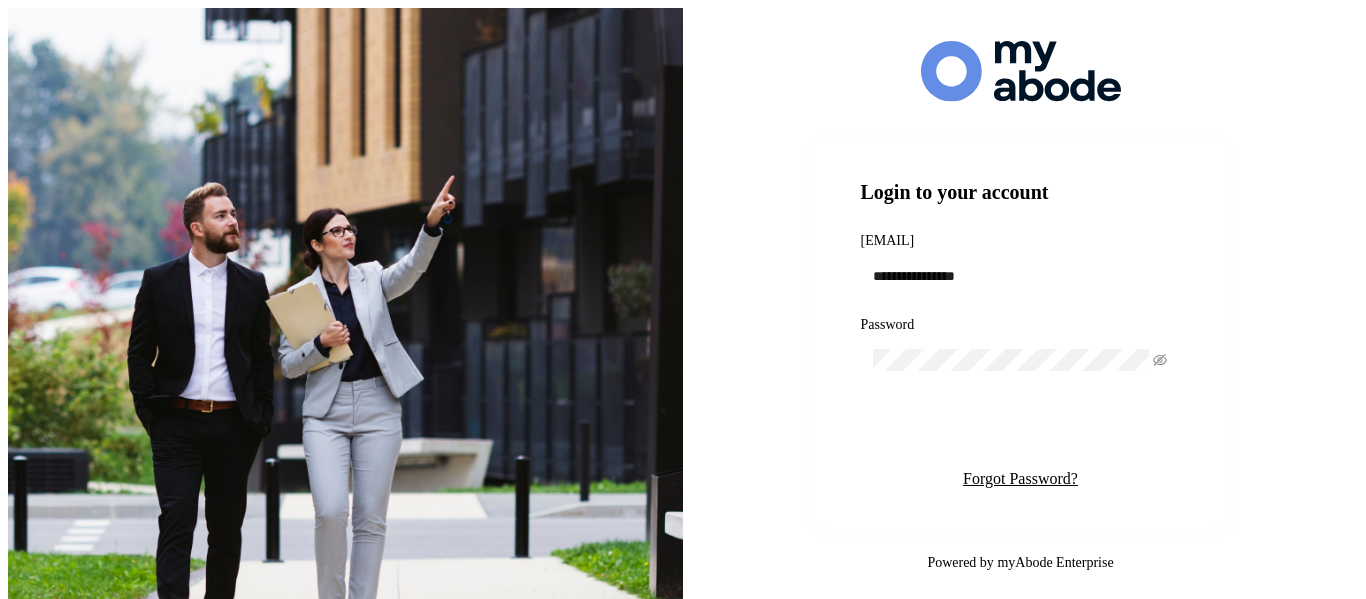 click on "Login" at bounding box center (1021, 430) 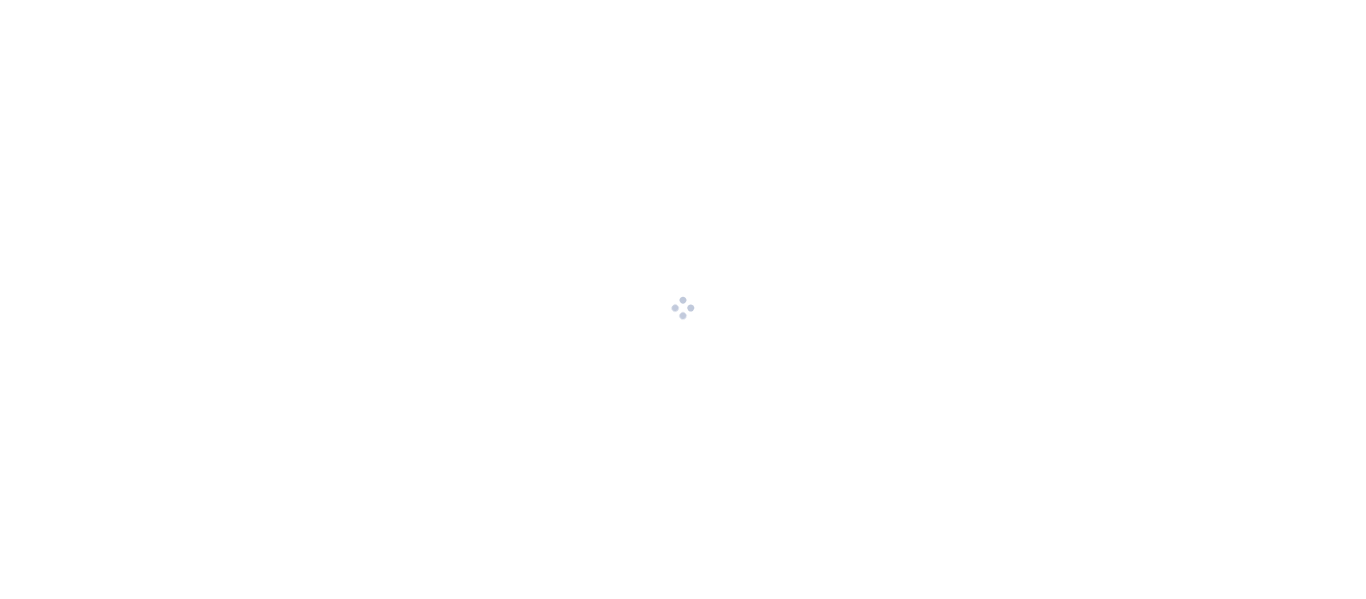 scroll, scrollTop: 0, scrollLeft: 0, axis: both 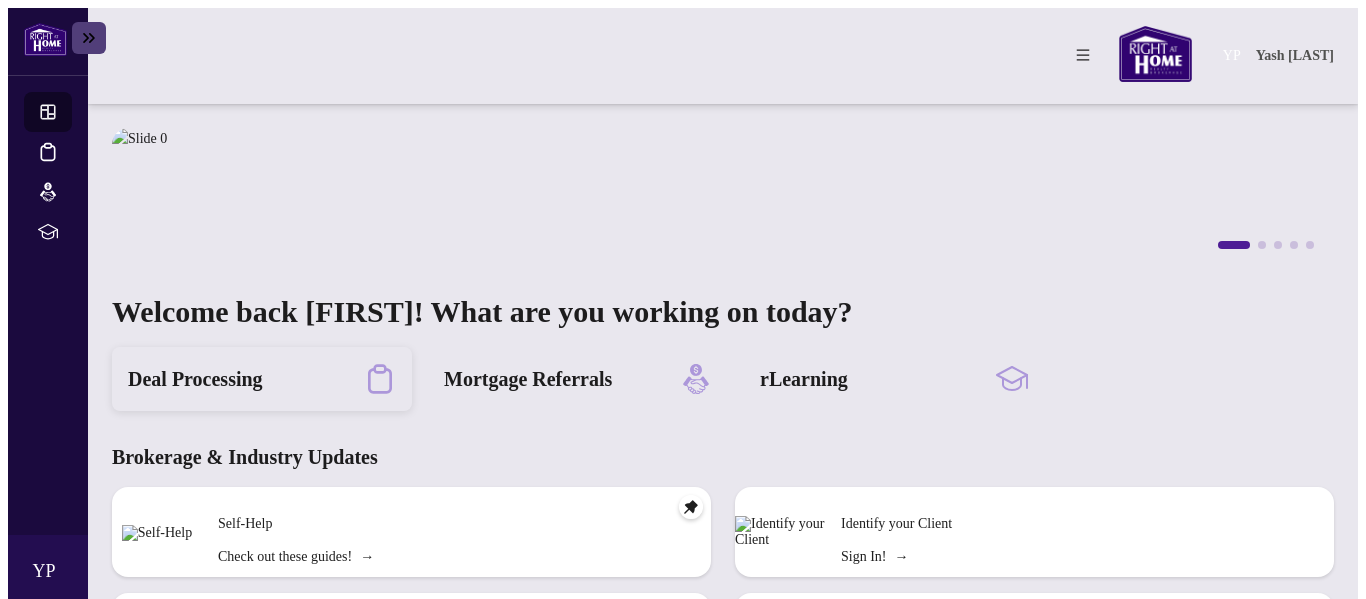 click on "Deal Processing" at bounding box center (195, 379) 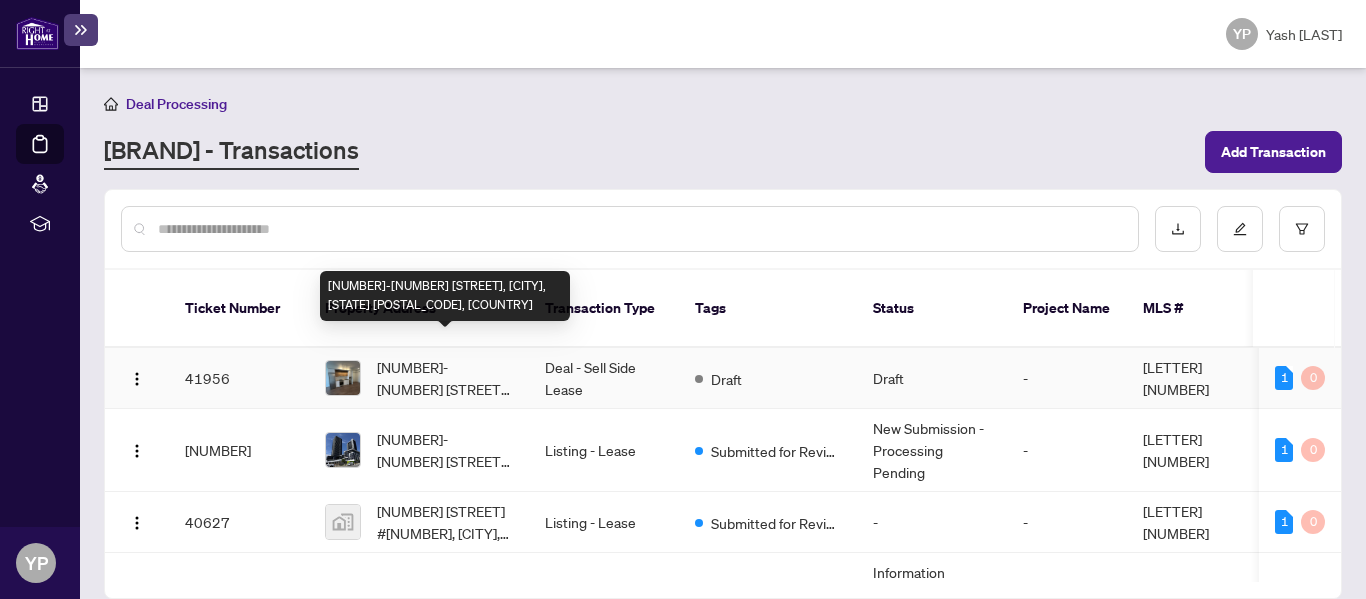 click on "[NUMBER]-[NUMBER] [STREET], [CITY], [STATE] [POSTAL_CODE], [COUNTRY]" at bounding box center [445, 378] 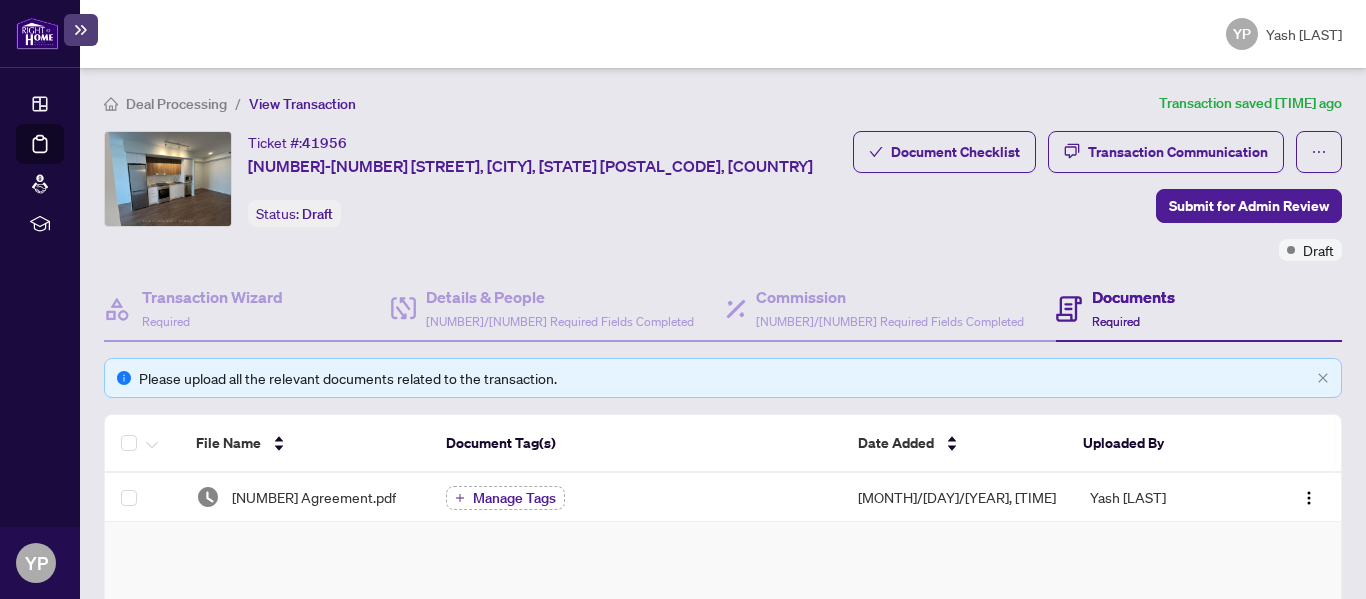 click on "Documents" at bounding box center (1133, 297) 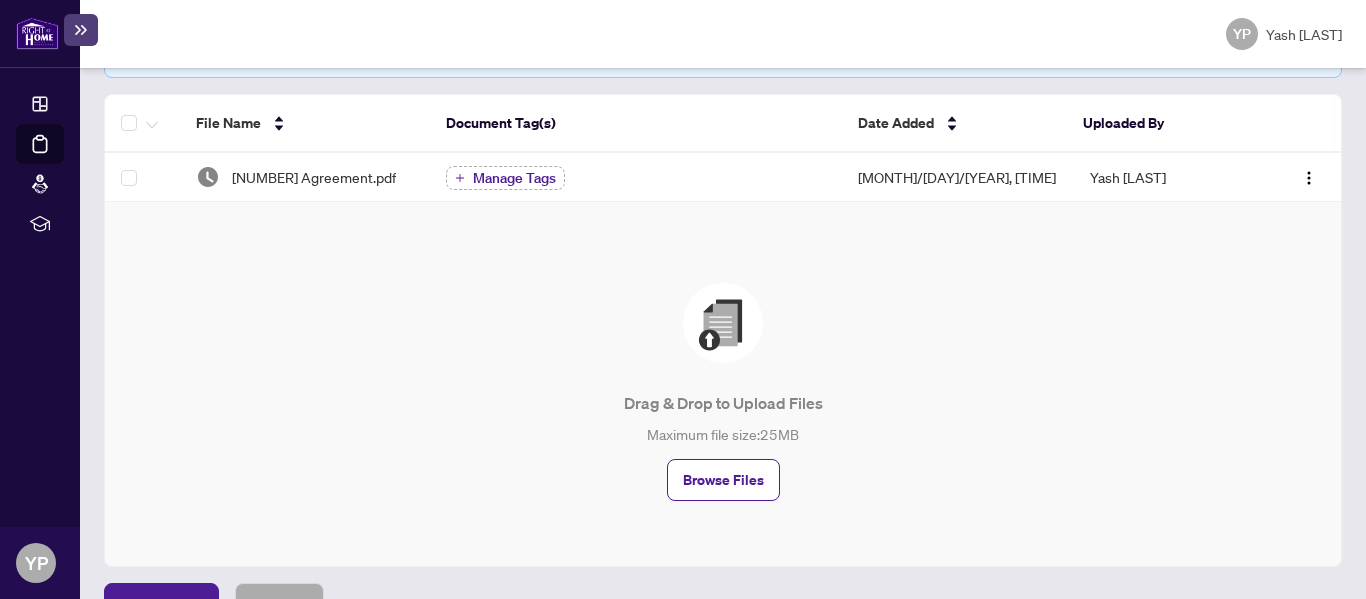 scroll, scrollTop: 117, scrollLeft: 0, axis: vertical 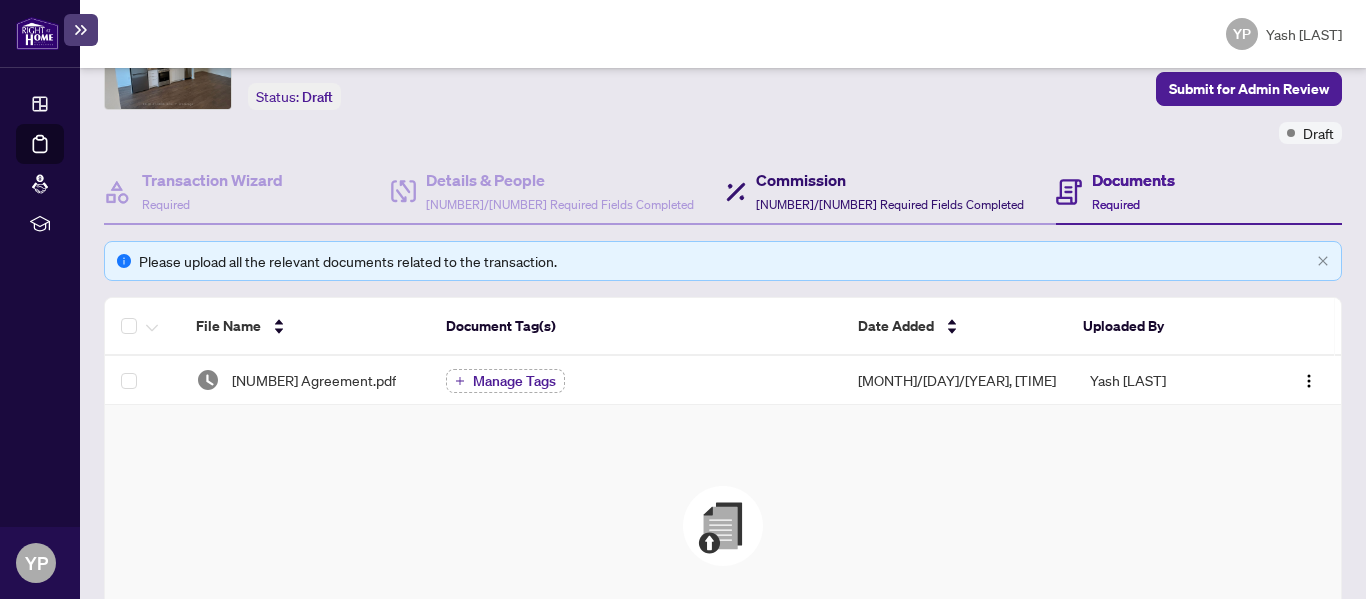 click on "Commission" at bounding box center (890, 180) 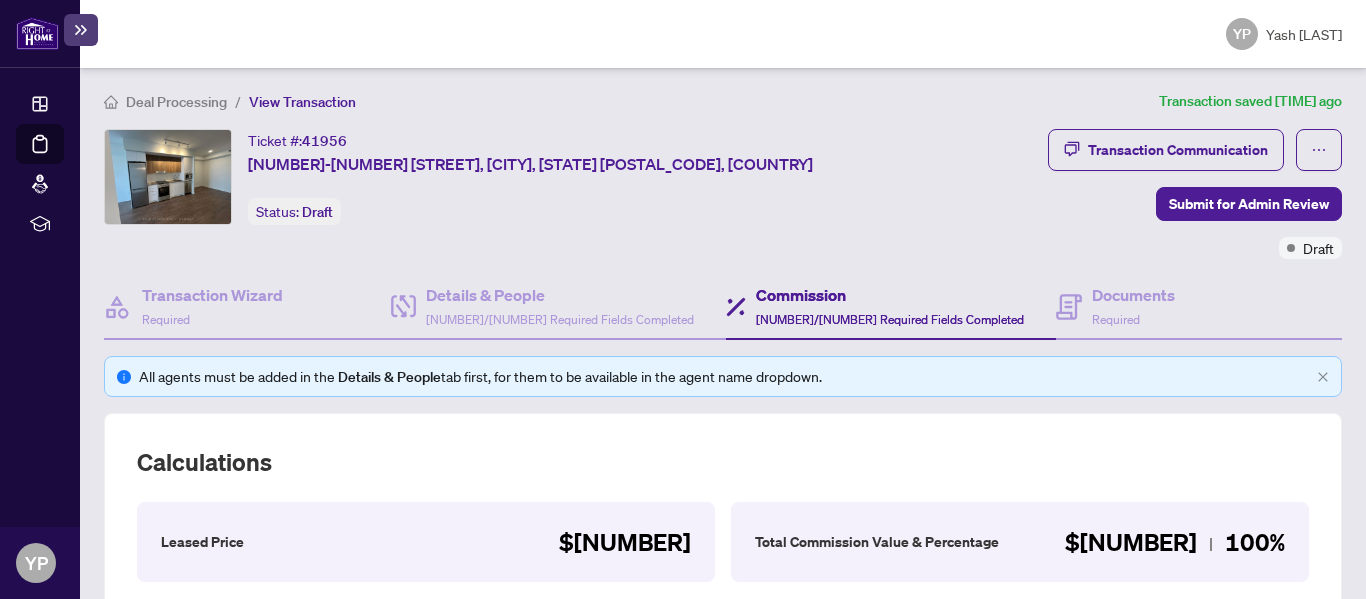 scroll, scrollTop: 2, scrollLeft: 0, axis: vertical 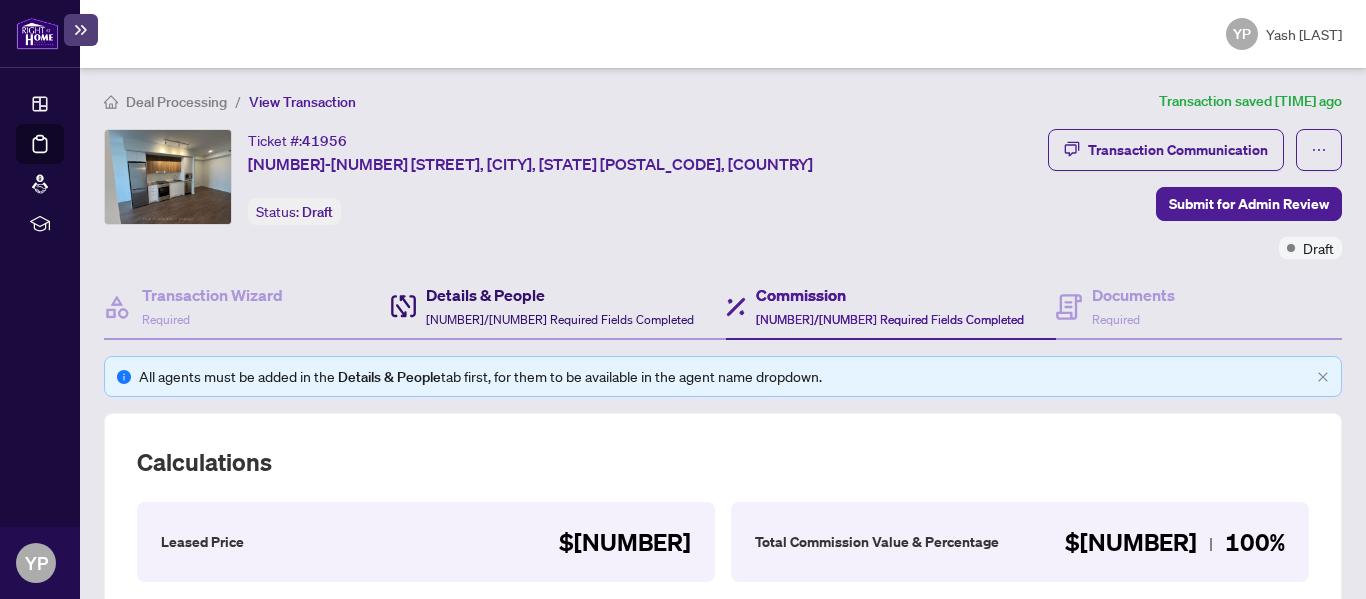 click on "Details & People" at bounding box center [560, 295] 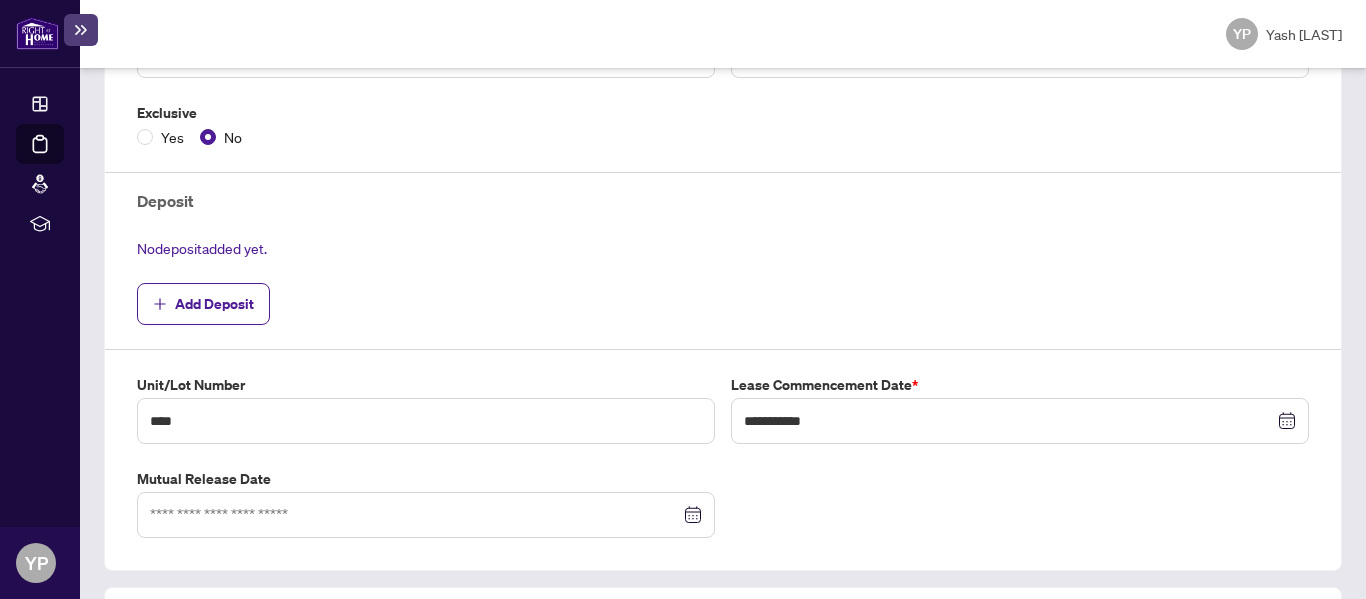 scroll, scrollTop: 590, scrollLeft: 0, axis: vertical 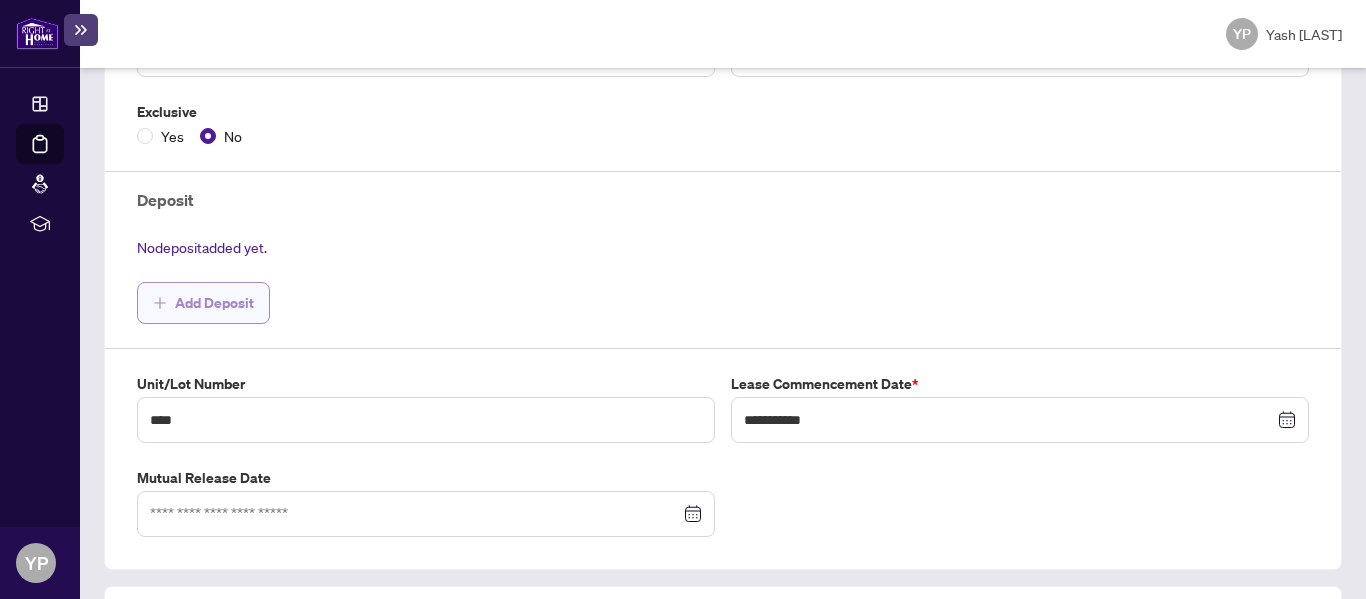 click on "Add Deposit" at bounding box center (214, 303) 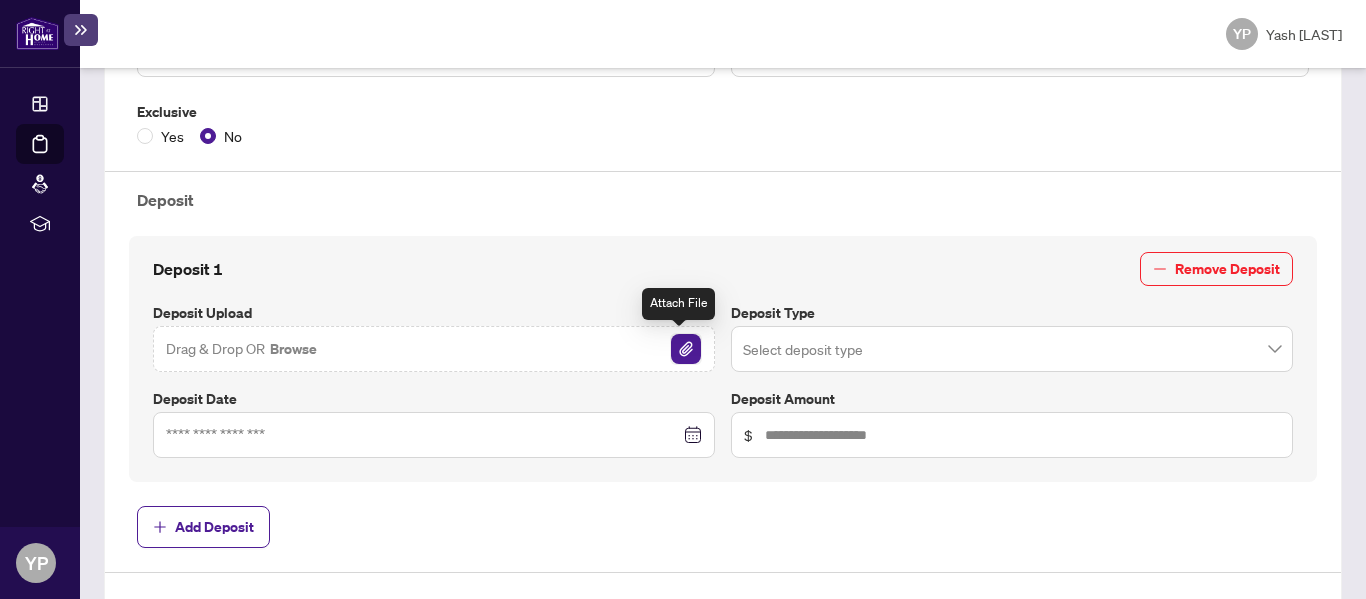 click at bounding box center [686, 349] 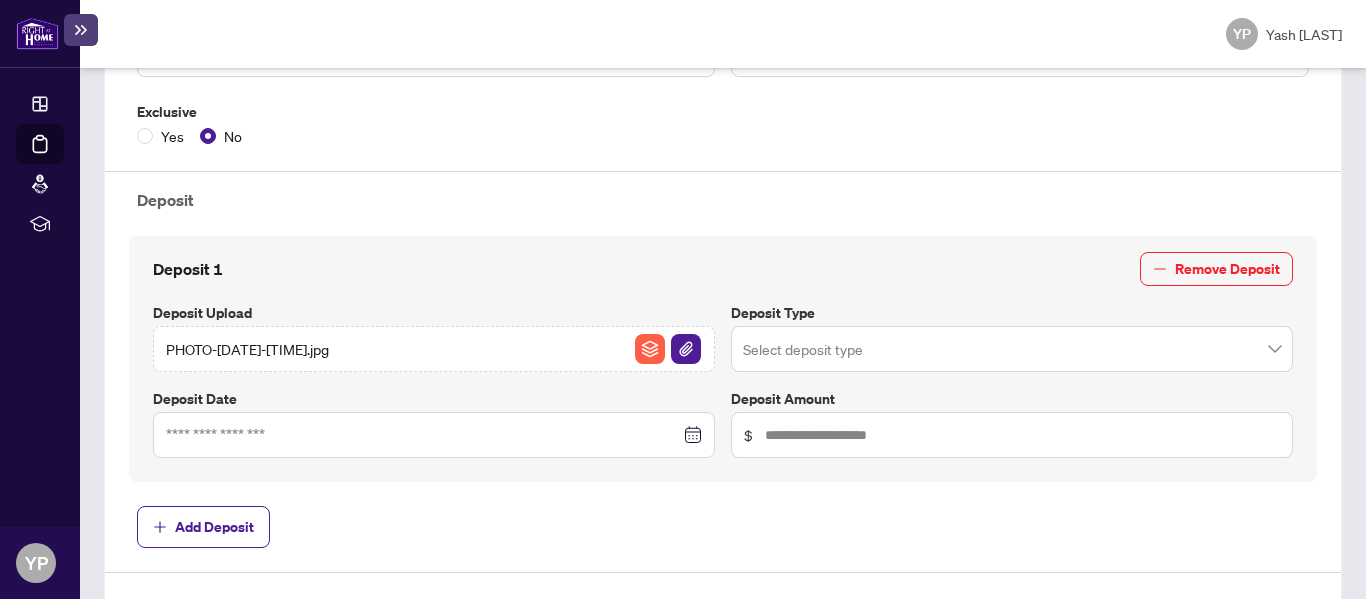 click at bounding box center (1012, 349) 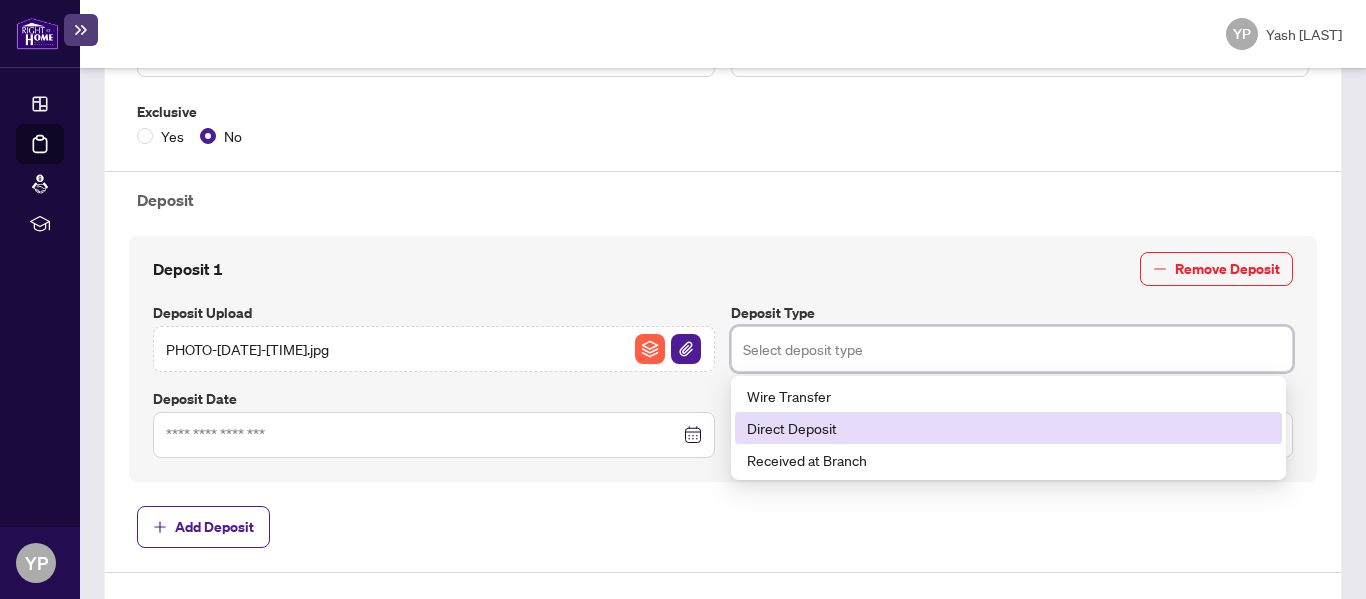 click on "Direct Deposit" at bounding box center [1008, 428] 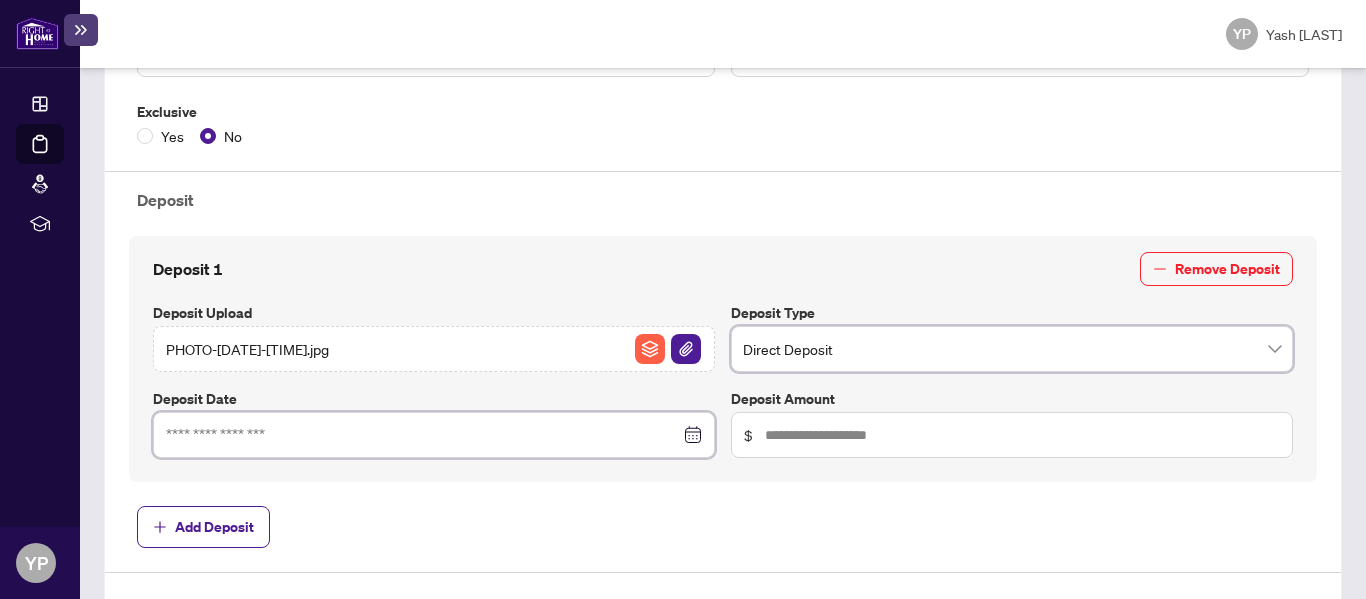 click at bounding box center (423, 435) 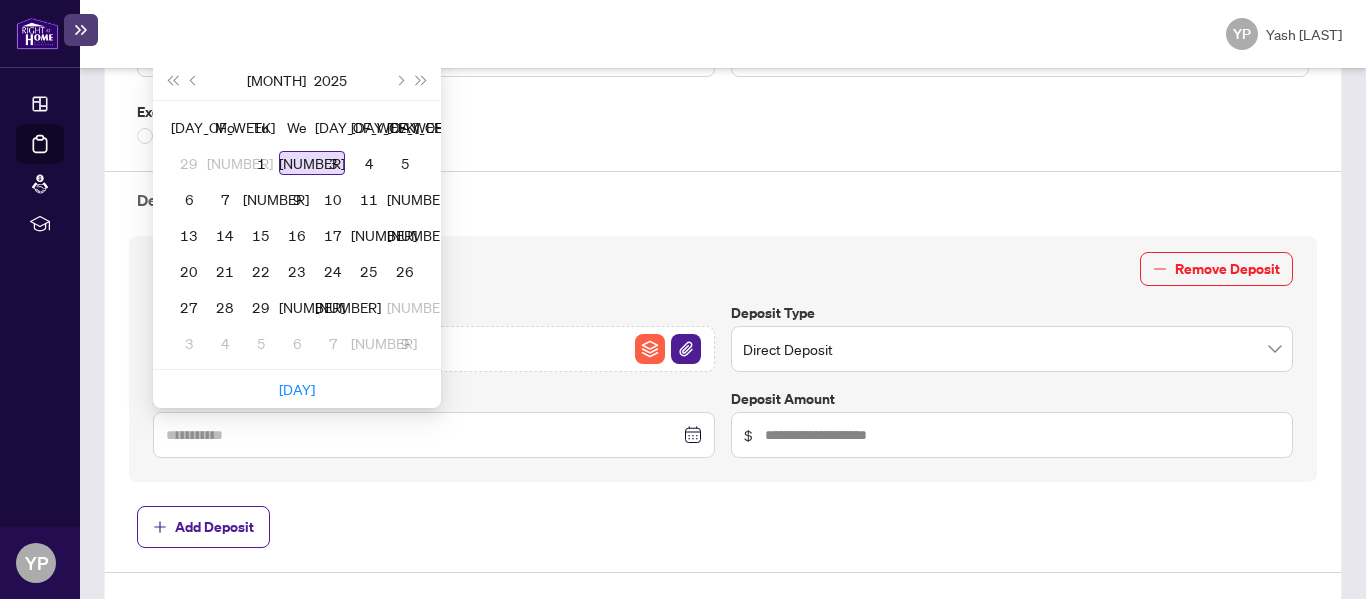 click on "[NUMBER]" at bounding box center [312, 163] 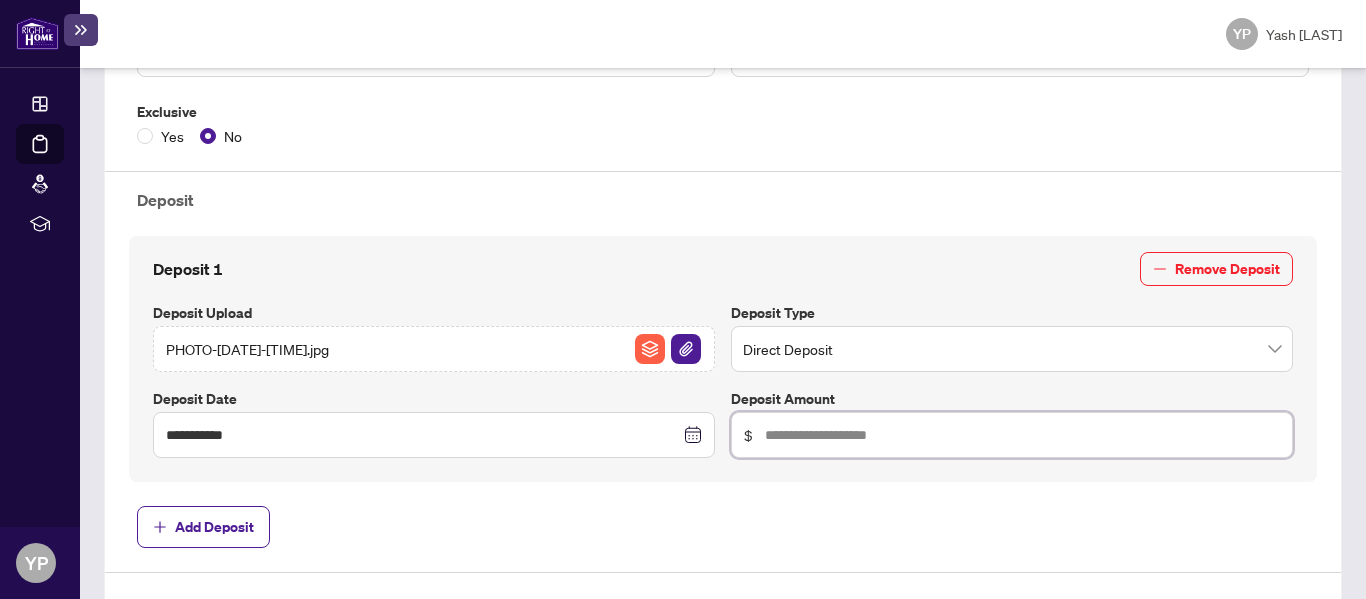 click at bounding box center (1022, 435) 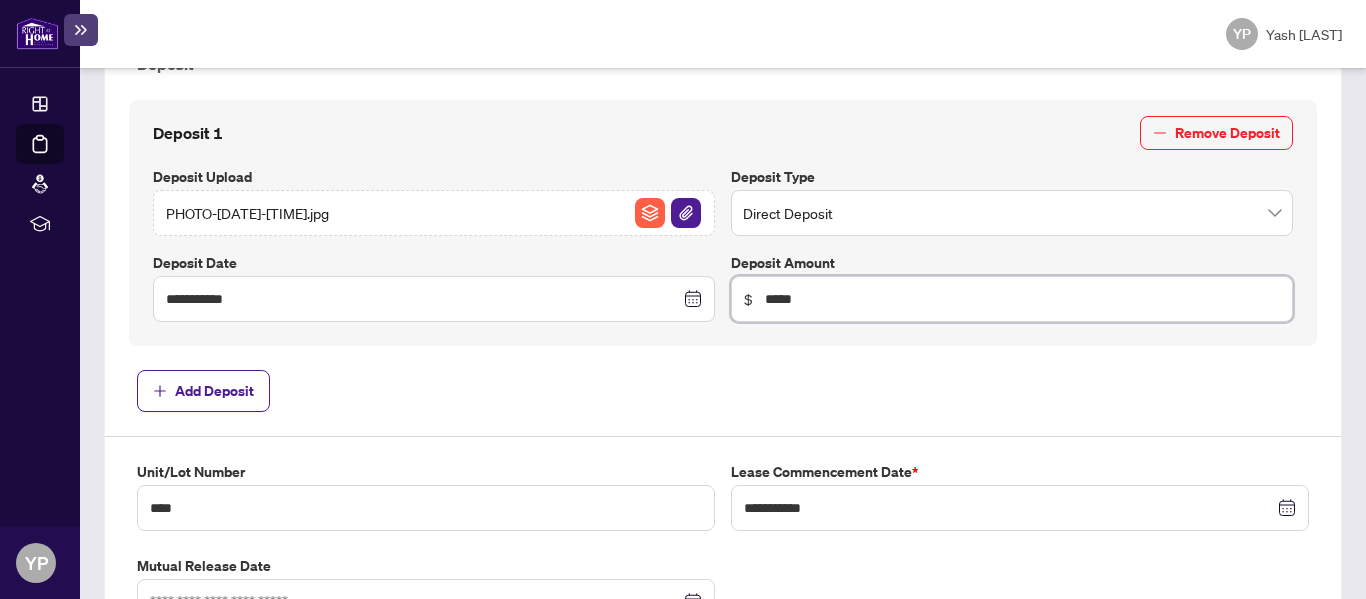 scroll, scrollTop: 727, scrollLeft: 0, axis: vertical 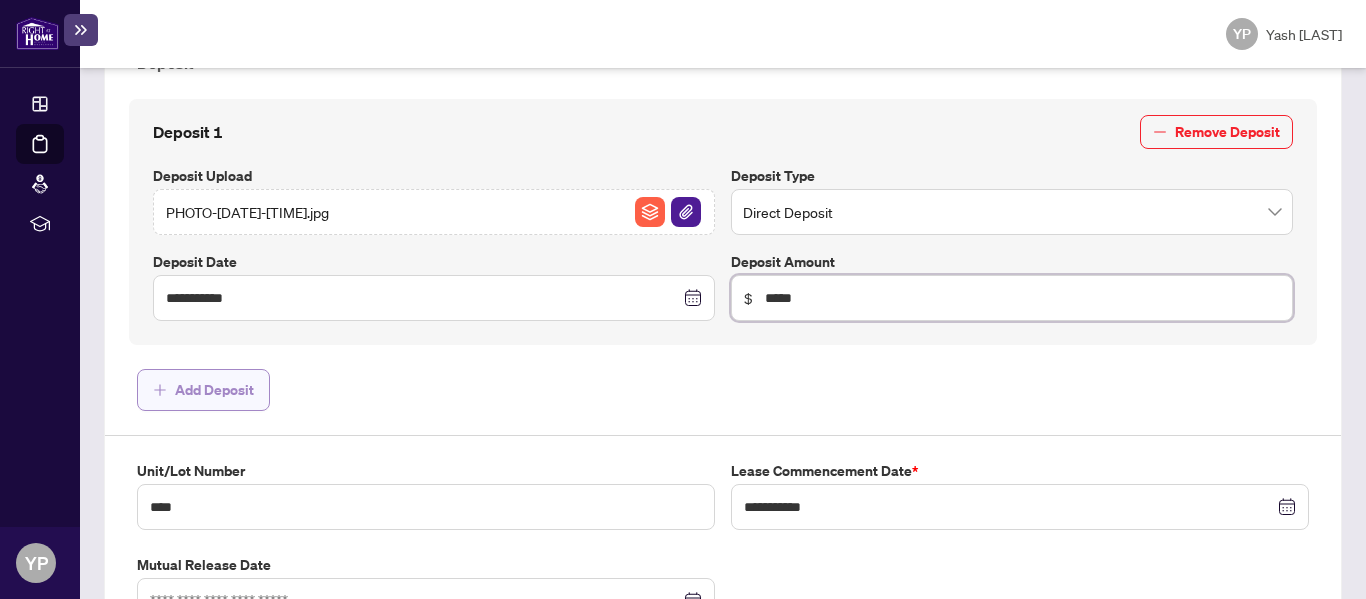 type on "*****" 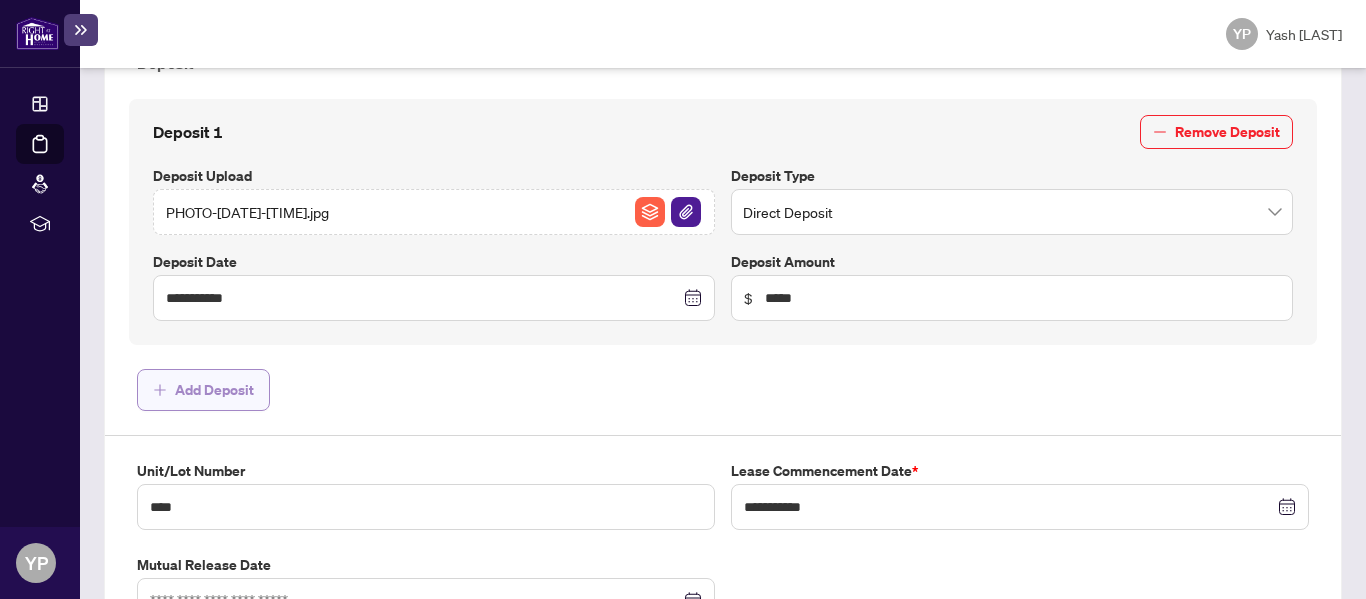 click on "Add Deposit" at bounding box center [214, 390] 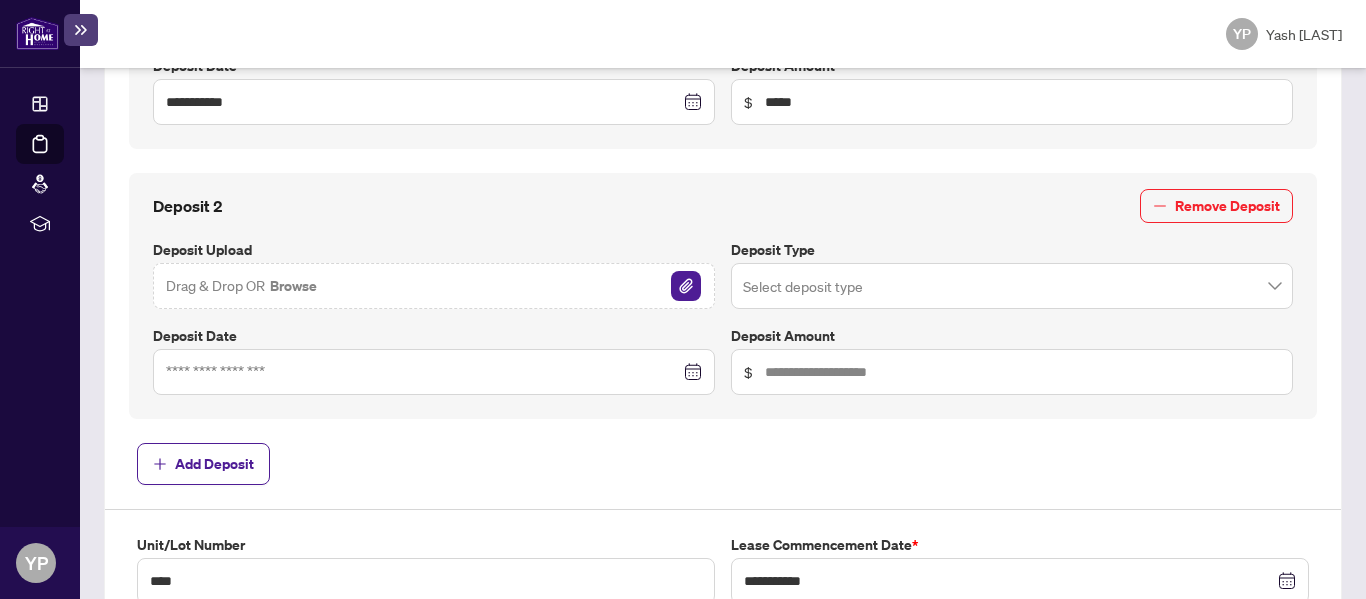 scroll, scrollTop: 926, scrollLeft: 0, axis: vertical 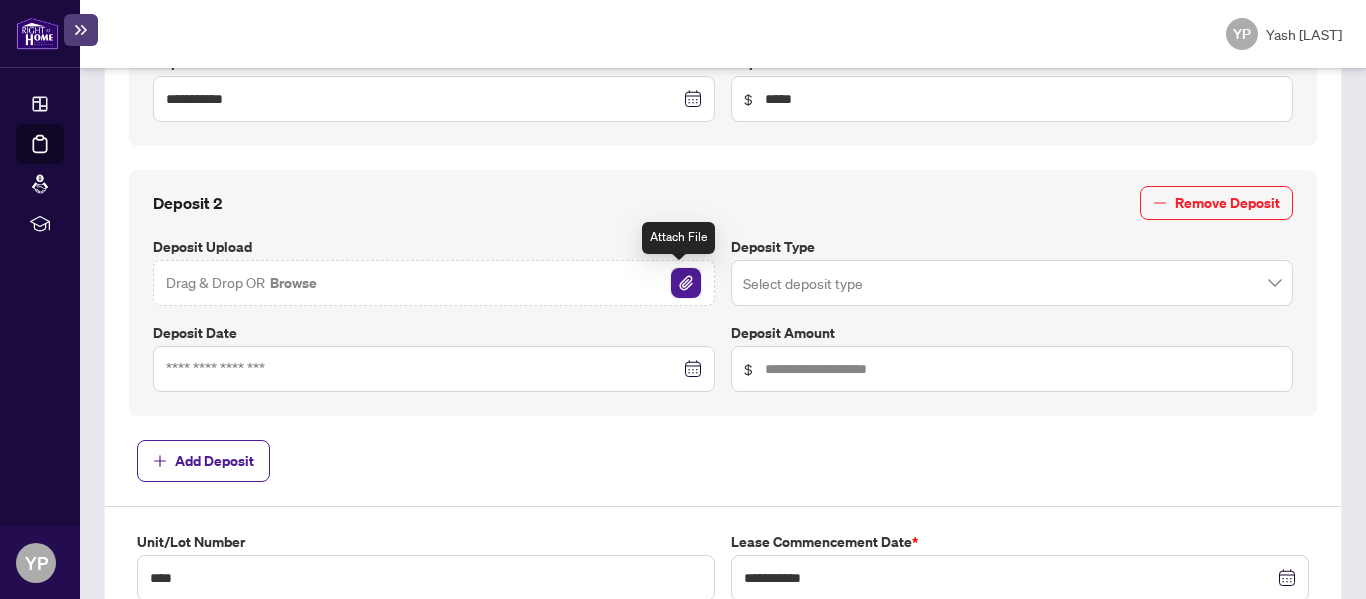 click at bounding box center (686, 283) 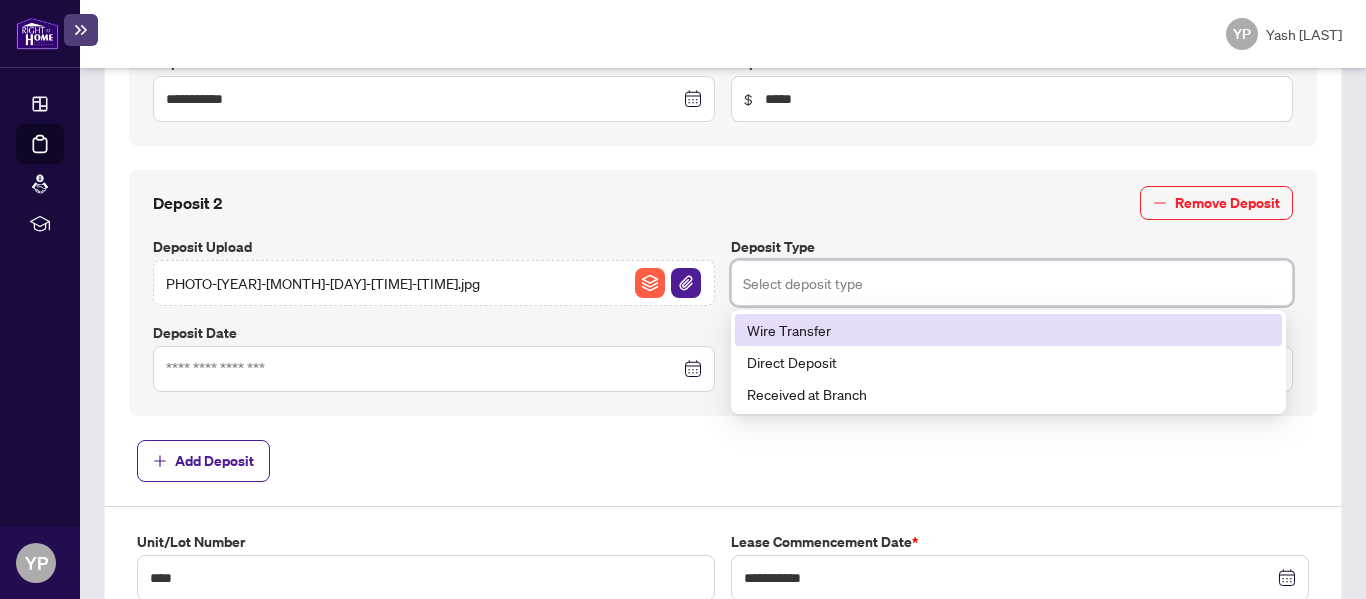 click at bounding box center (1012, 283) 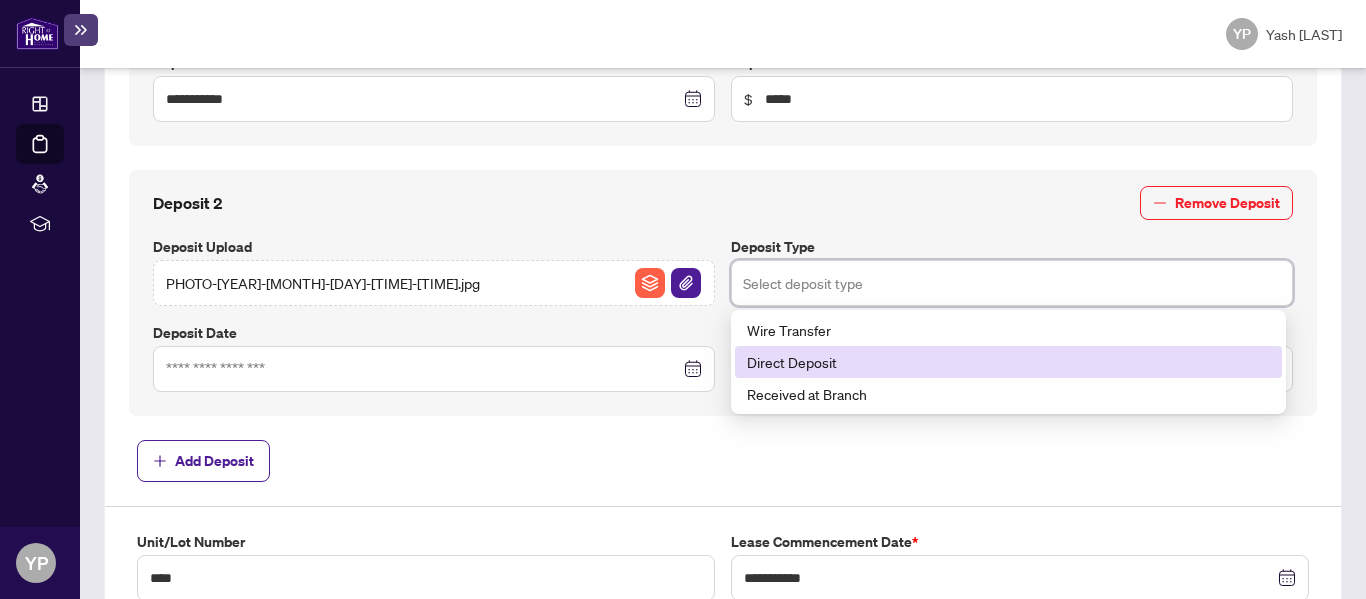 click on "Direct Deposit" at bounding box center [1008, 362] 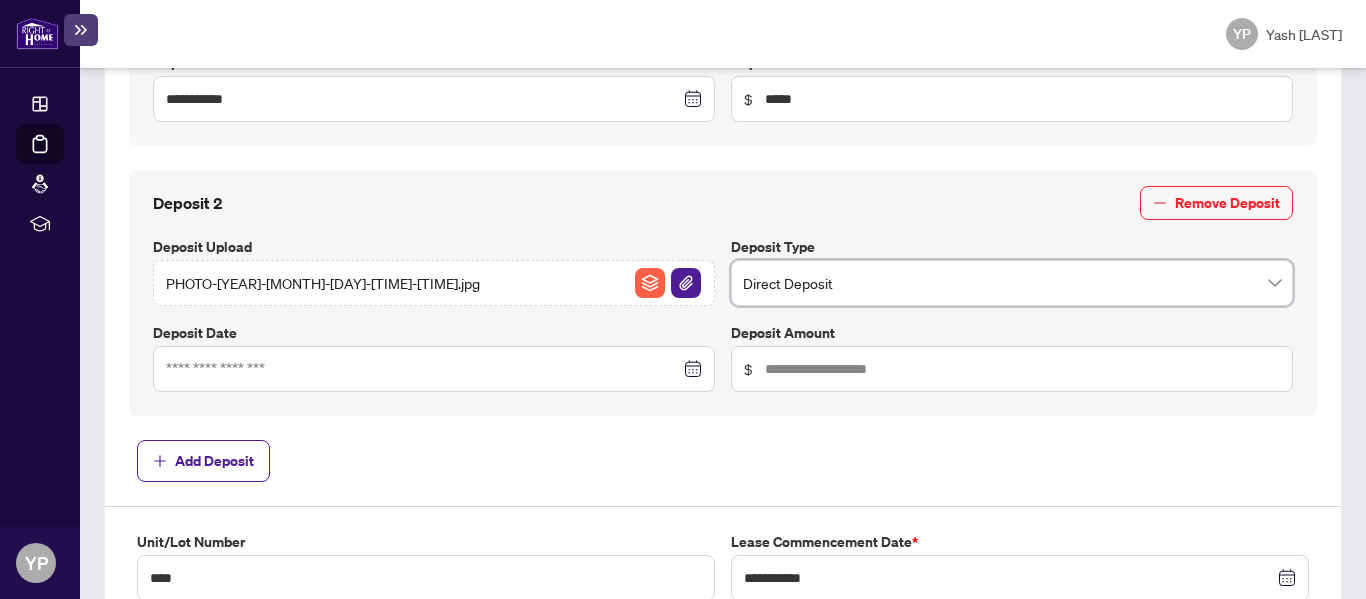 click at bounding box center (434, 99) 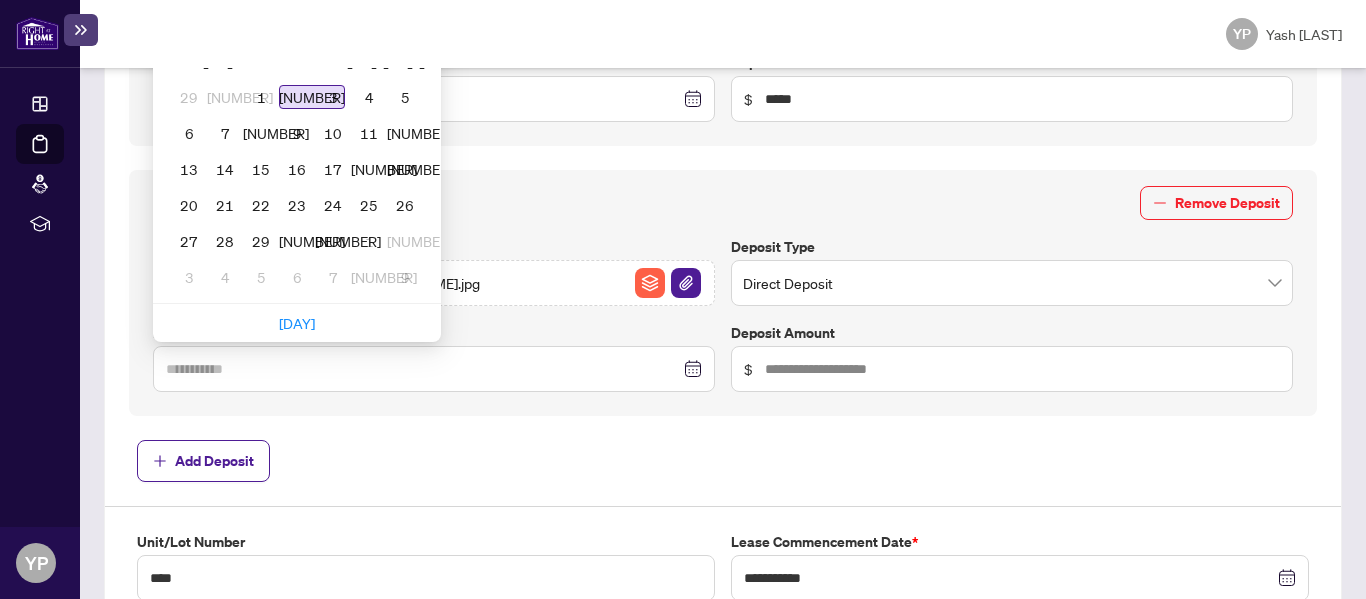 click on "[NUMBER]" at bounding box center (0, 0) 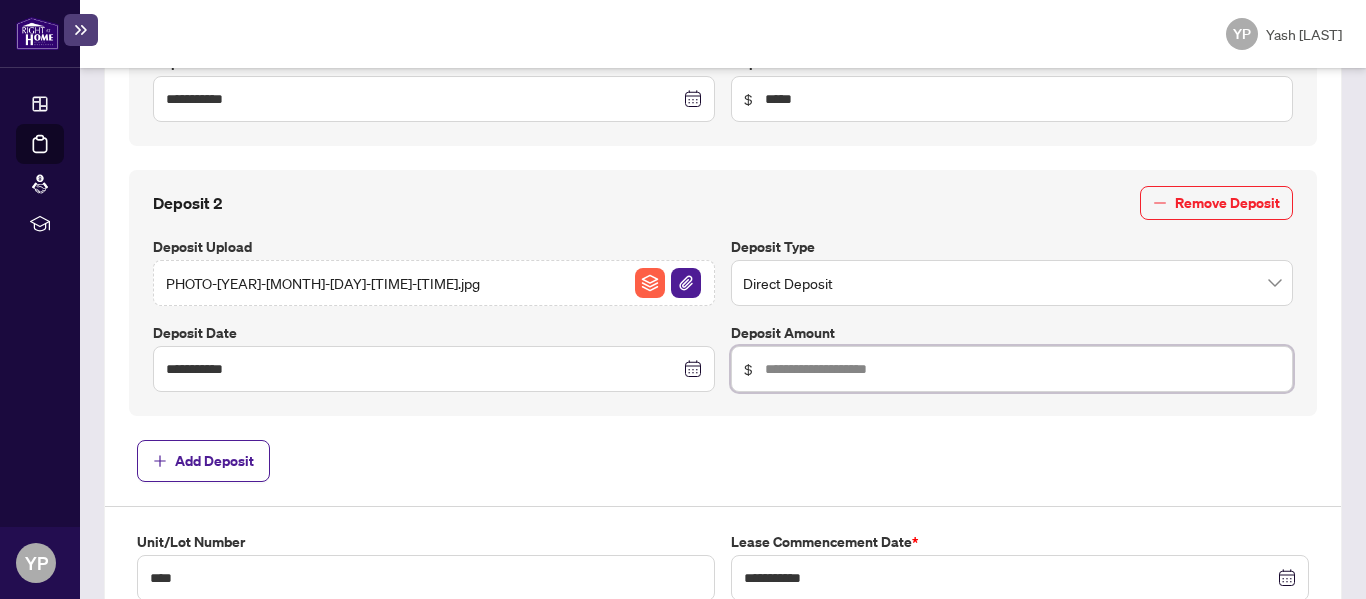 click at bounding box center [1022, 369] 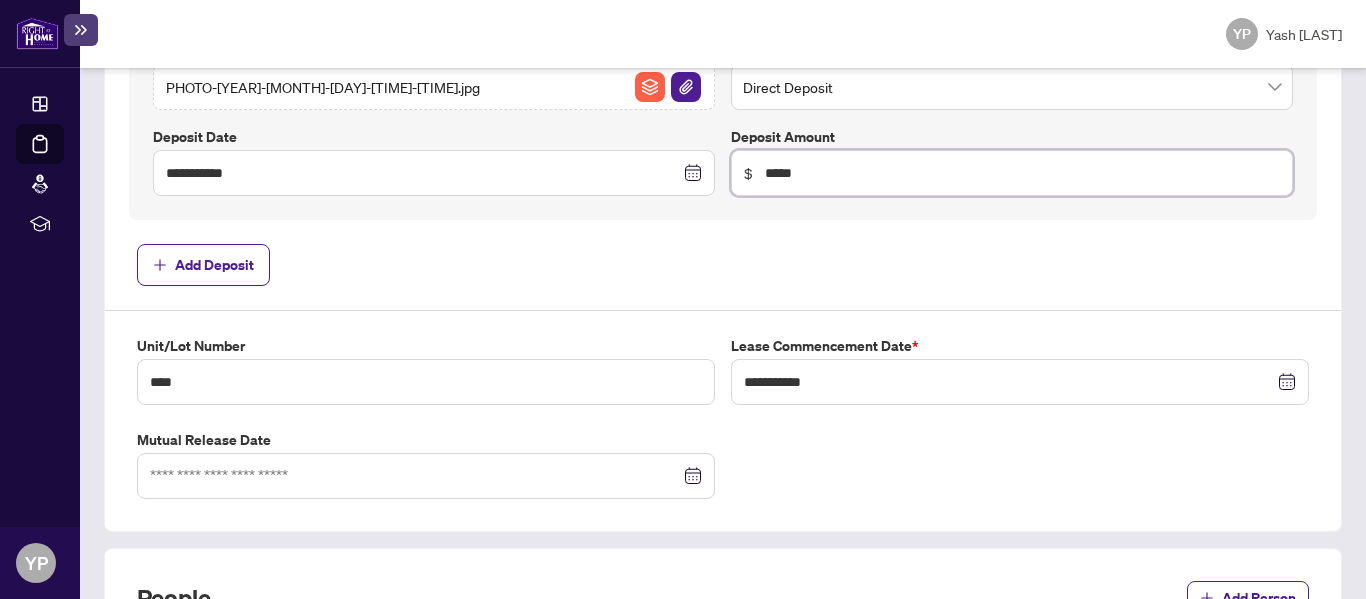 scroll, scrollTop: 1123, scrollLeft: 0, axis: vertical 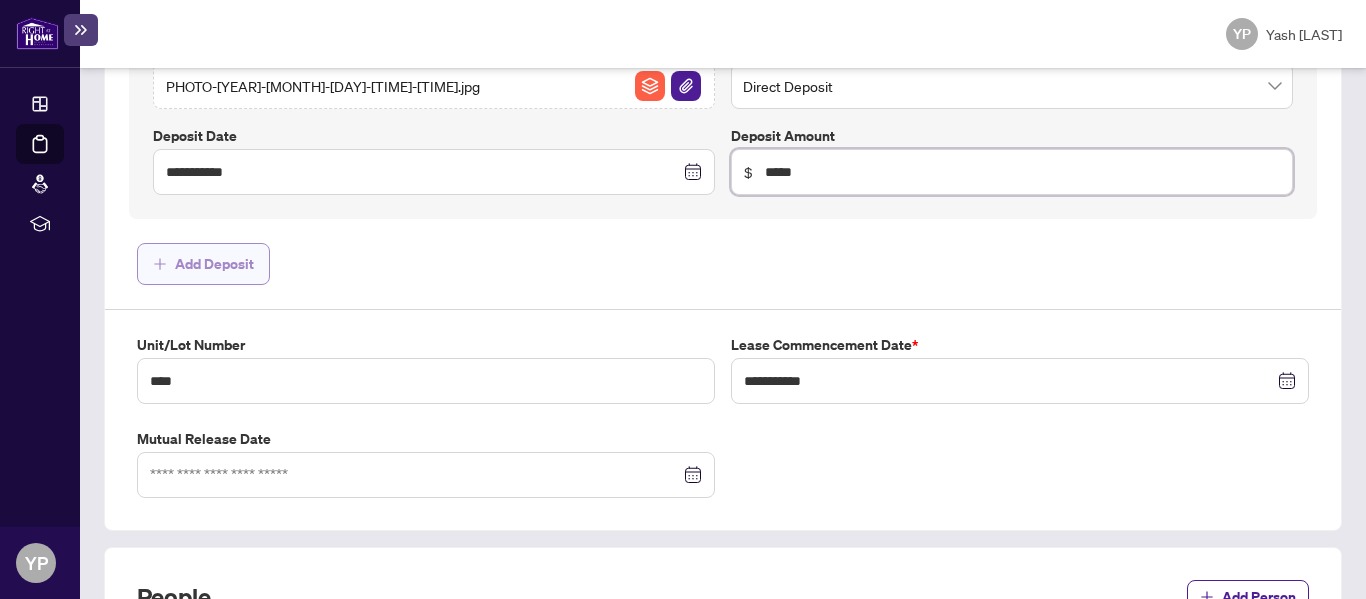 type on "*****" 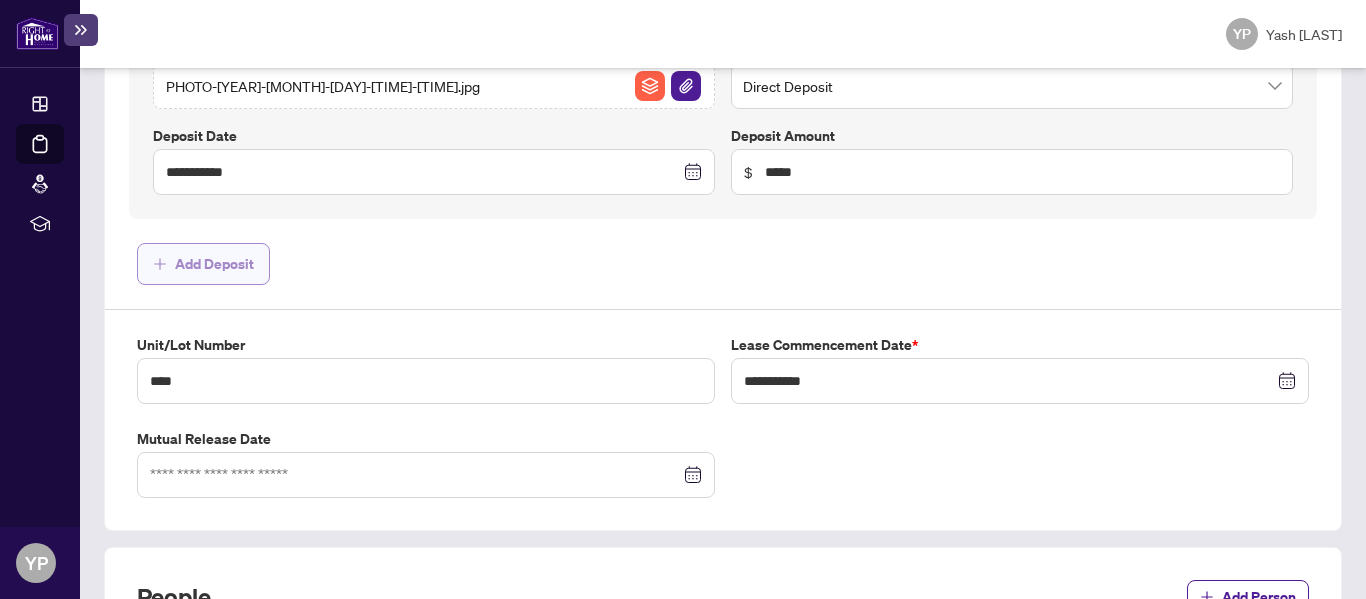click on "Add Deposit" at bounding box center [214, 264] 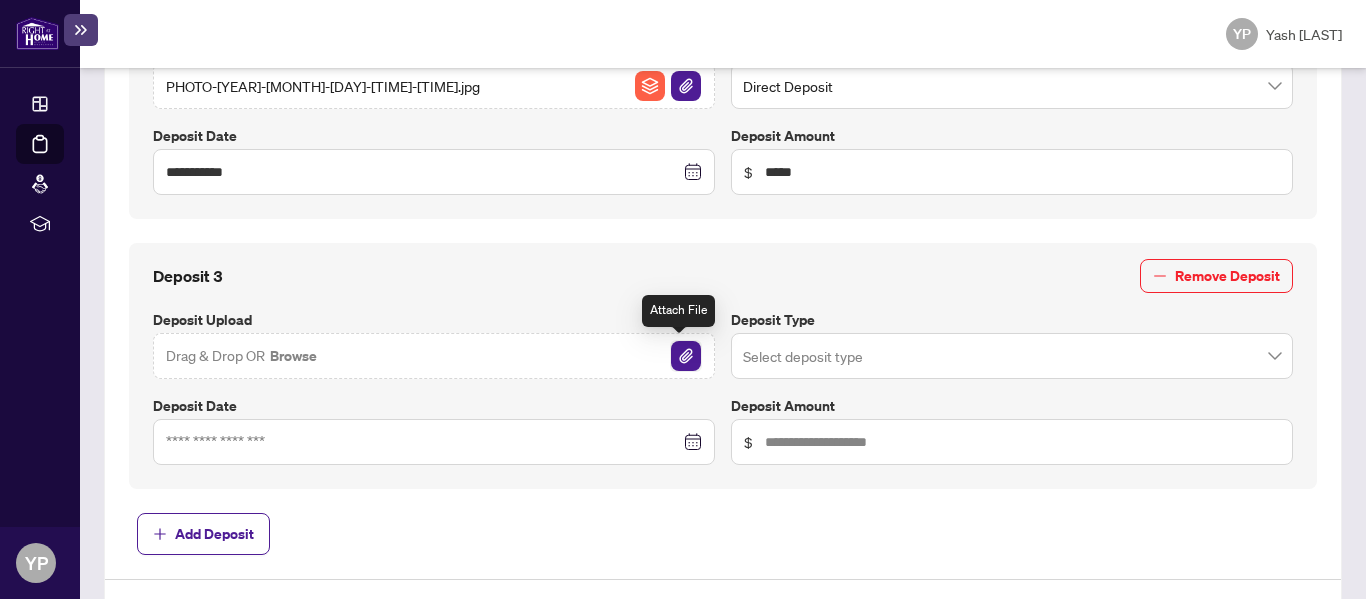 click at bounding box center (686, 356) 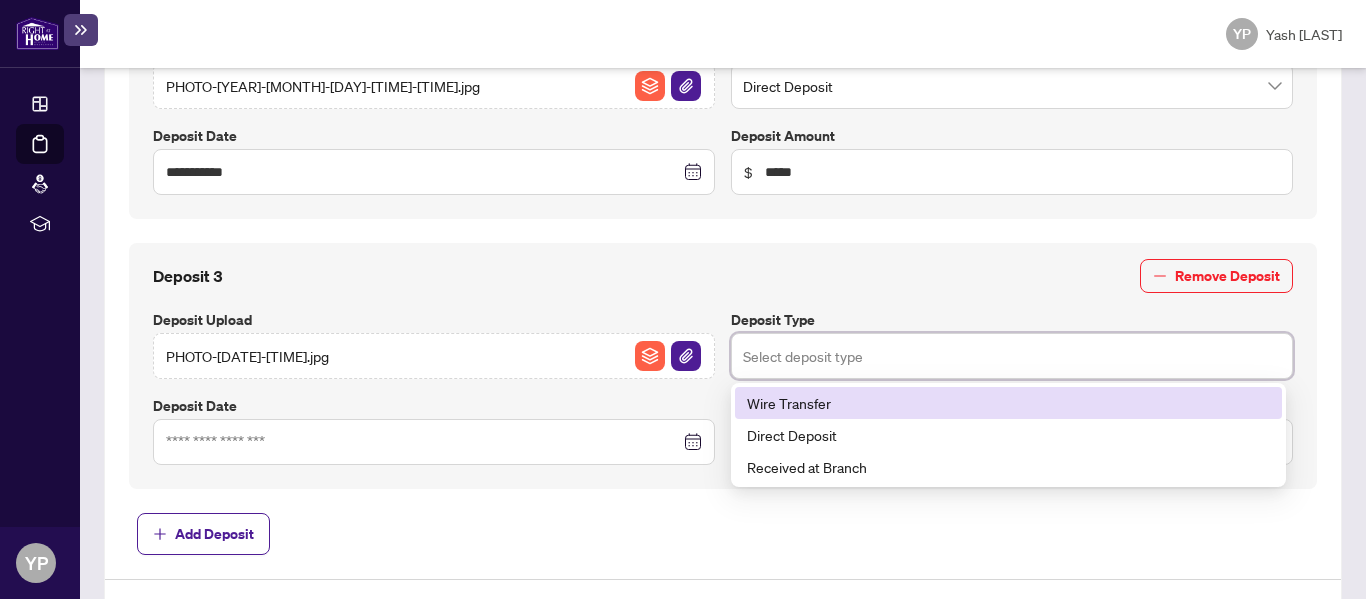 click at bounding box center [1012, 356] 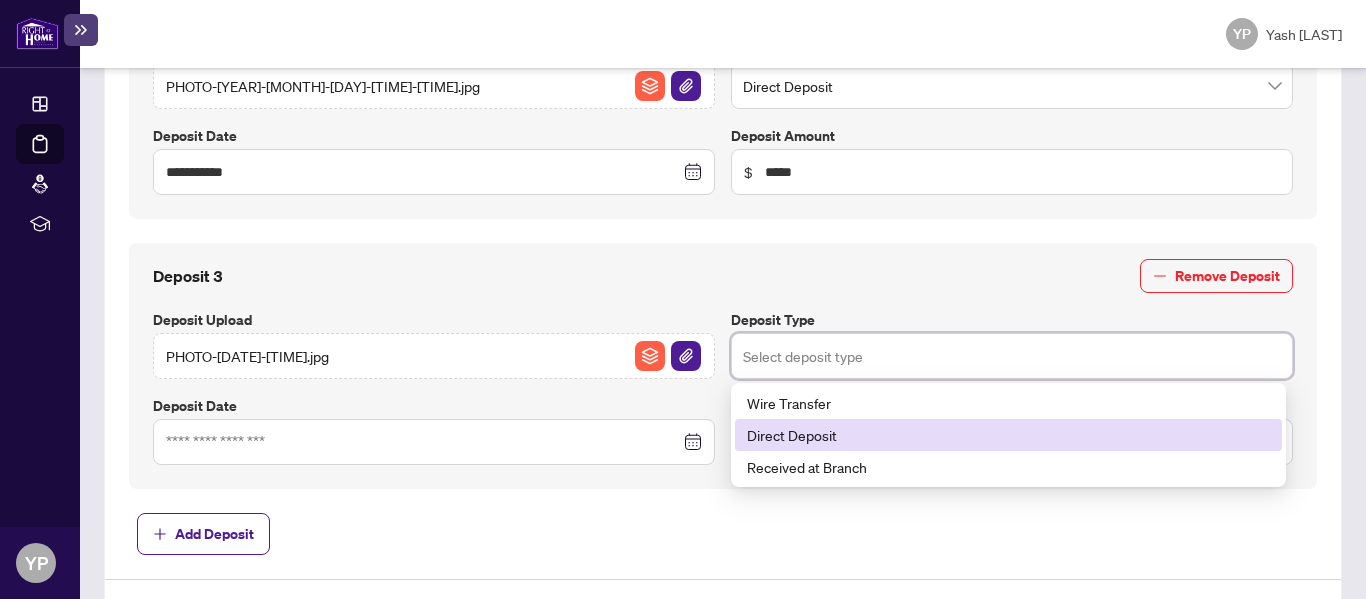 click on "Direct Deposit" at bounding box center [1008, 435] 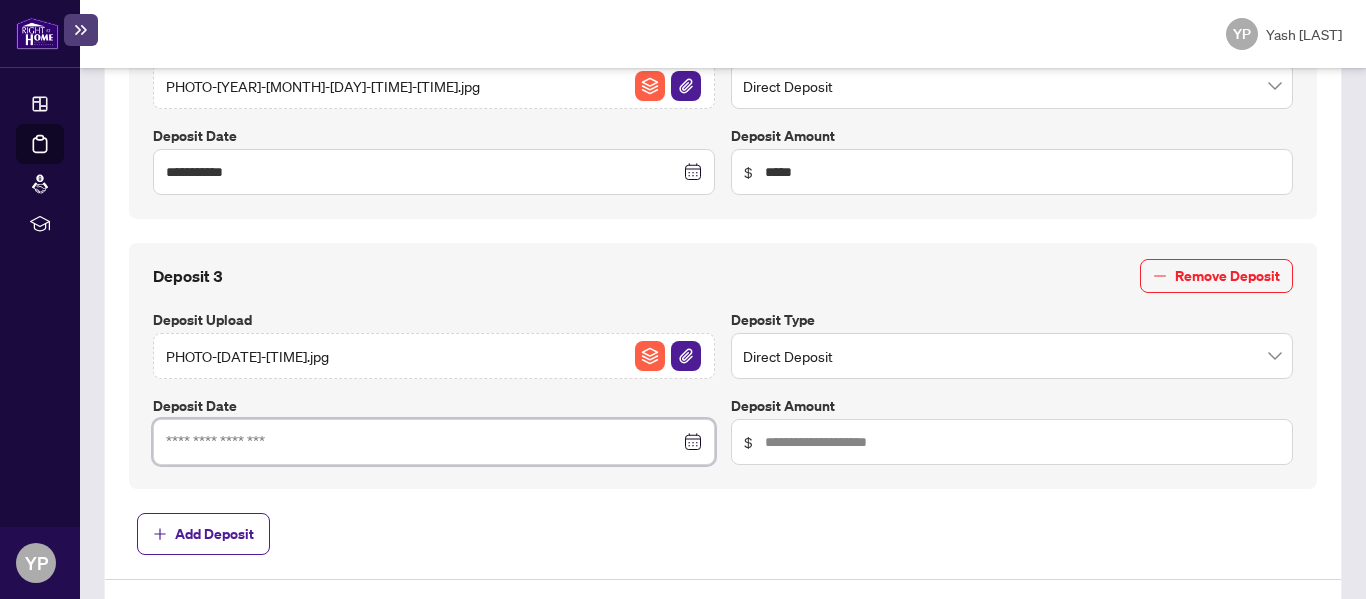 click at bounding box center (423, 442) 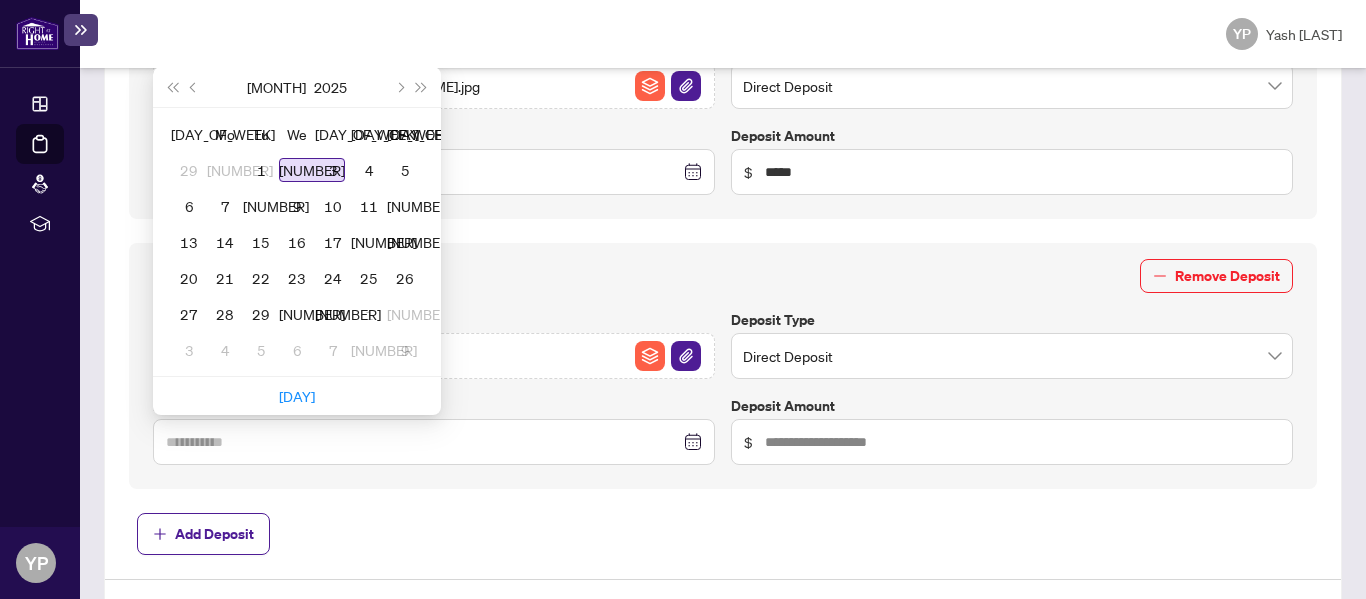 click on "[NUMBER]" at bounding box center [0, 0] 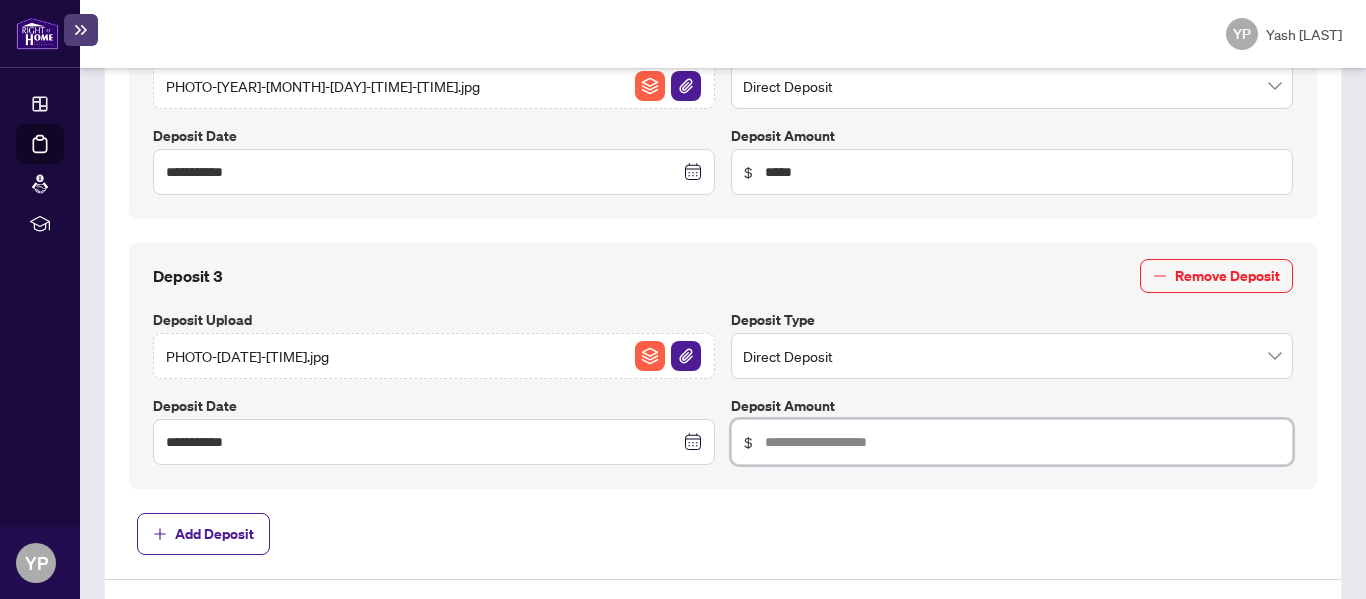 click at bounding box center (1022, 442) 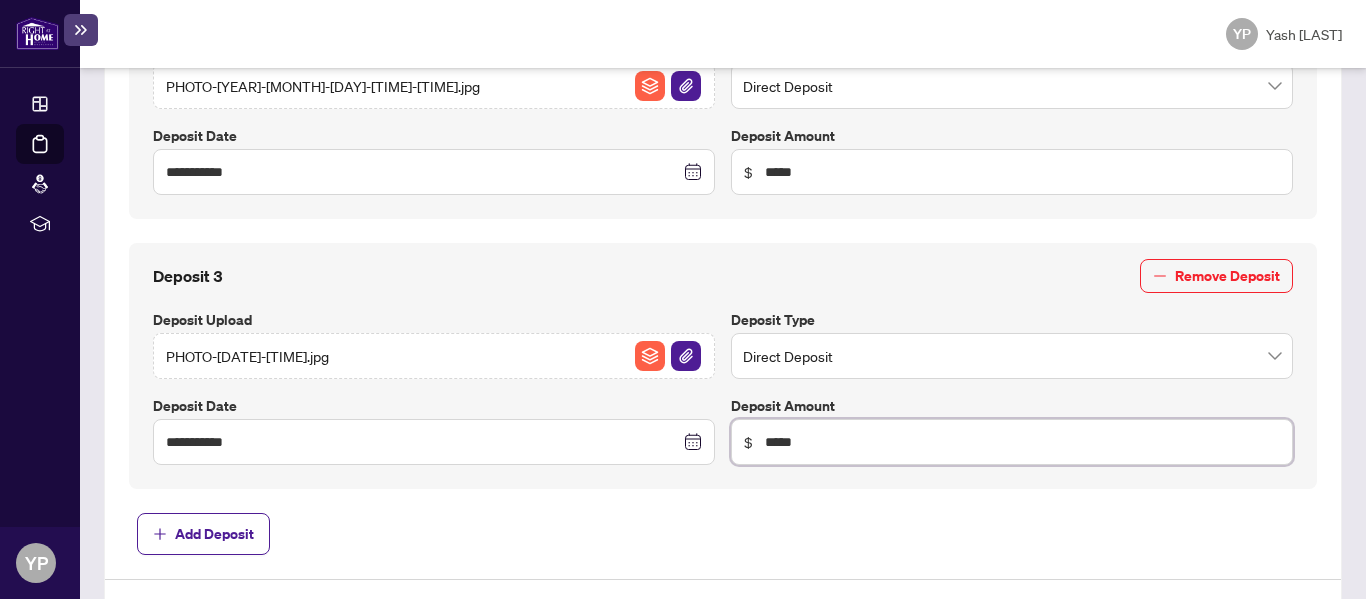 type on "*****" 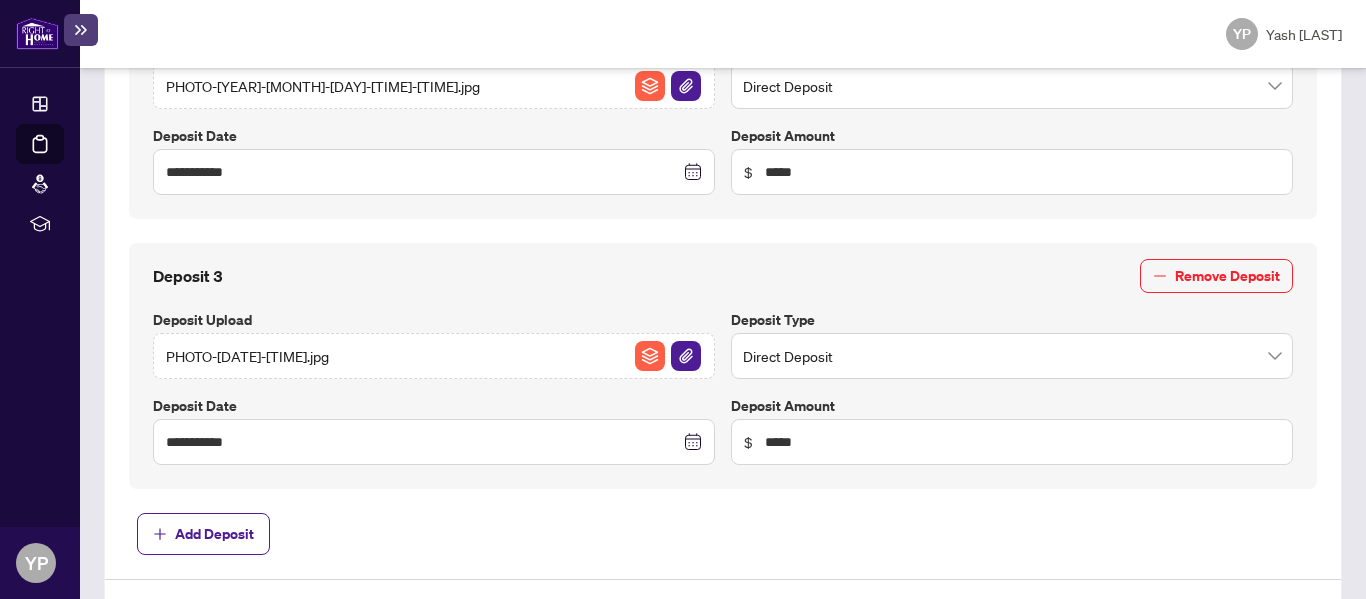 click on "Jul" at bounding box center (723, 74) 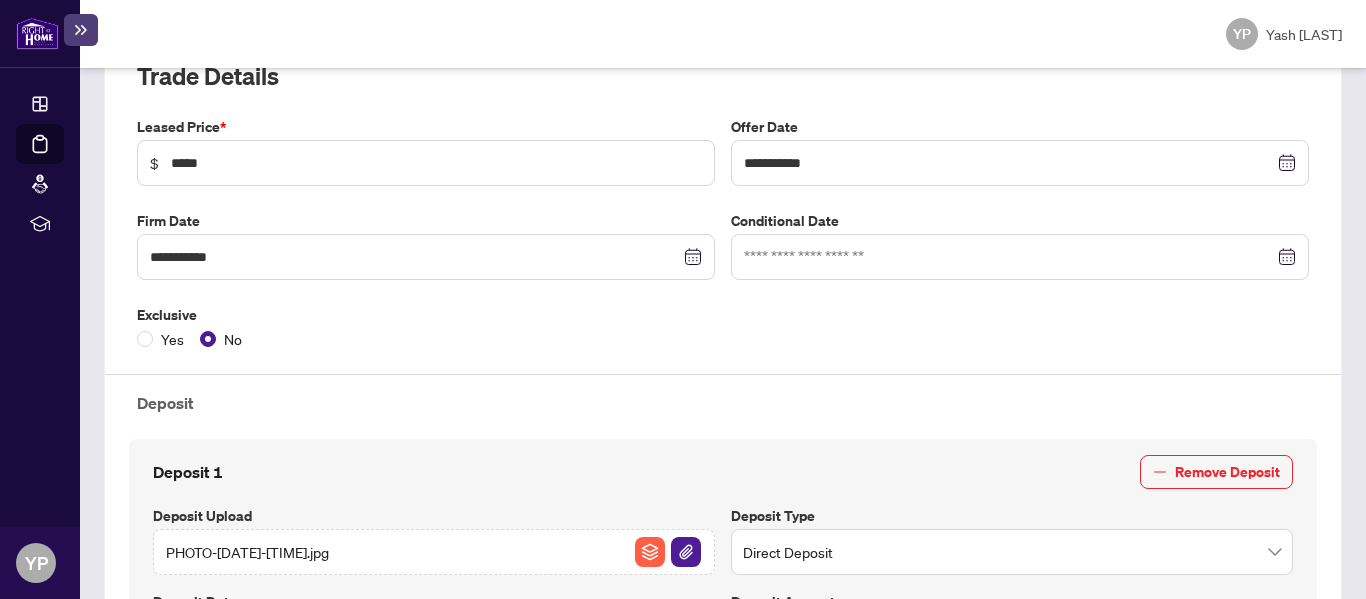 scroll, scrollTop: 0, scrollLeft: 0, axis: both 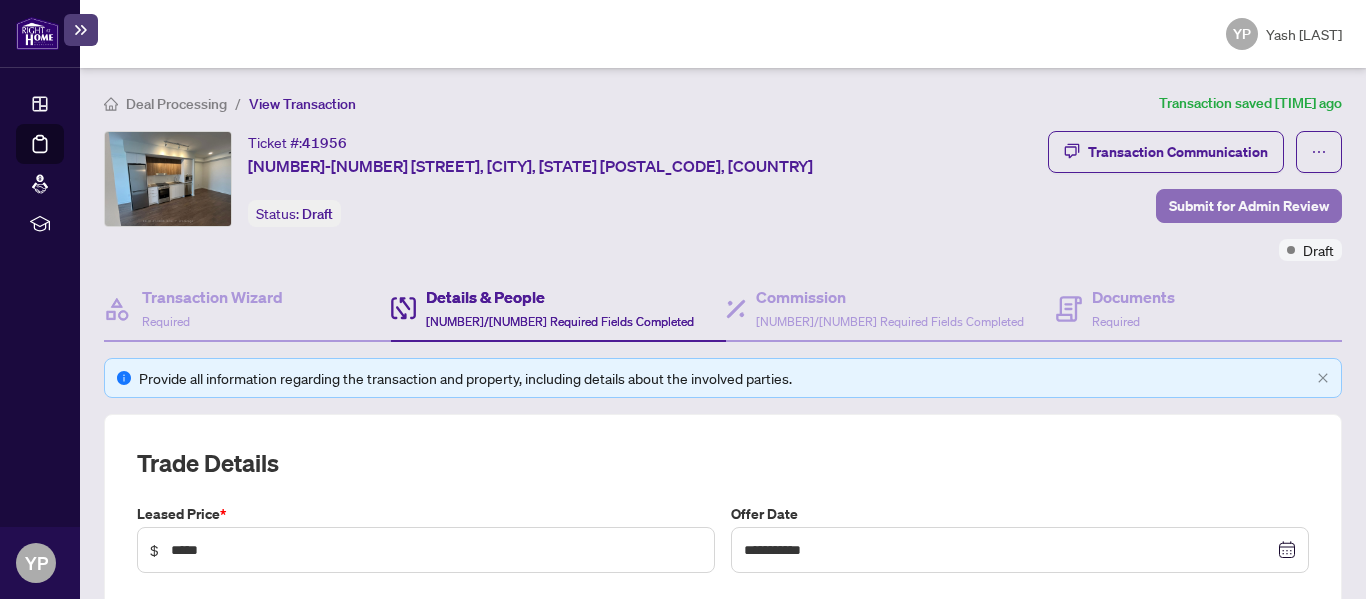 click on "Submit for Admin Review" at bounding box center [1249, 206] 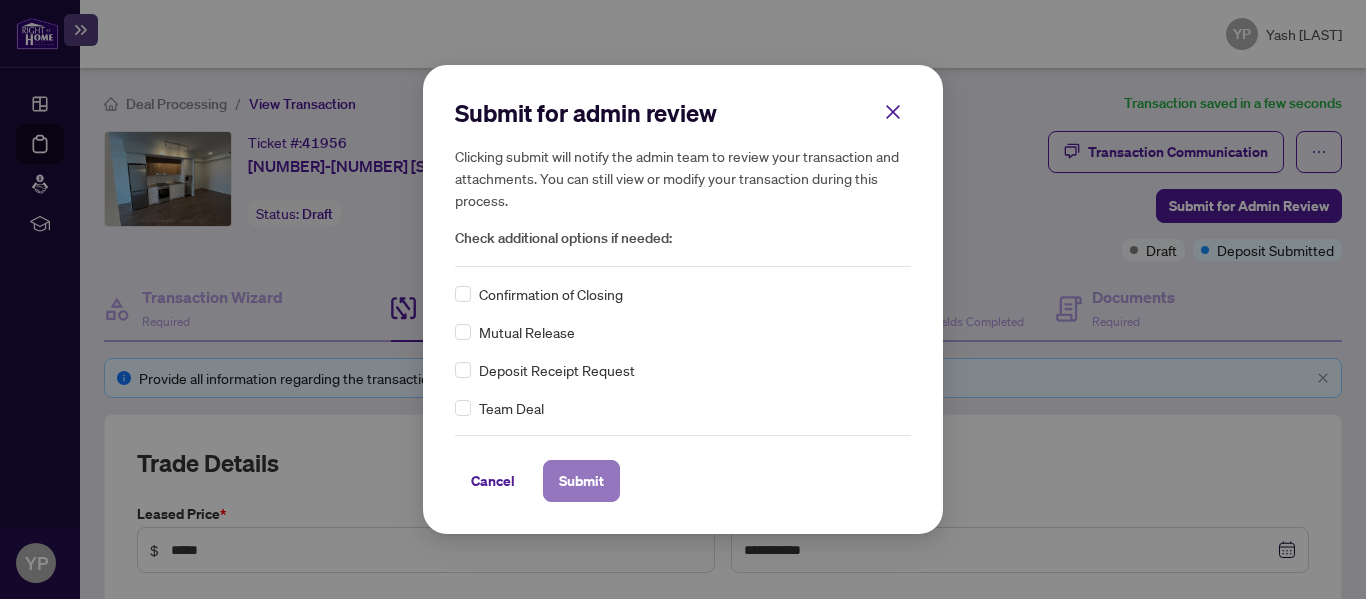 click on "Submit" at bounding box center (581, 481) 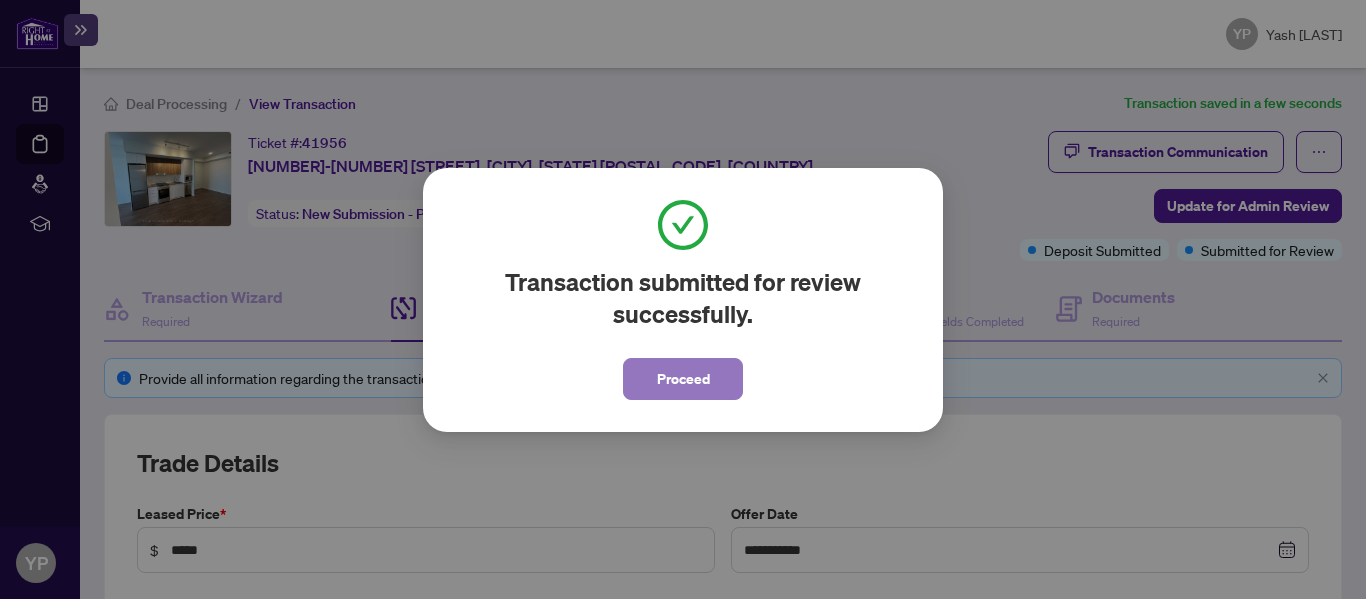 click on "Proceed" at bounding box center (683, 379) 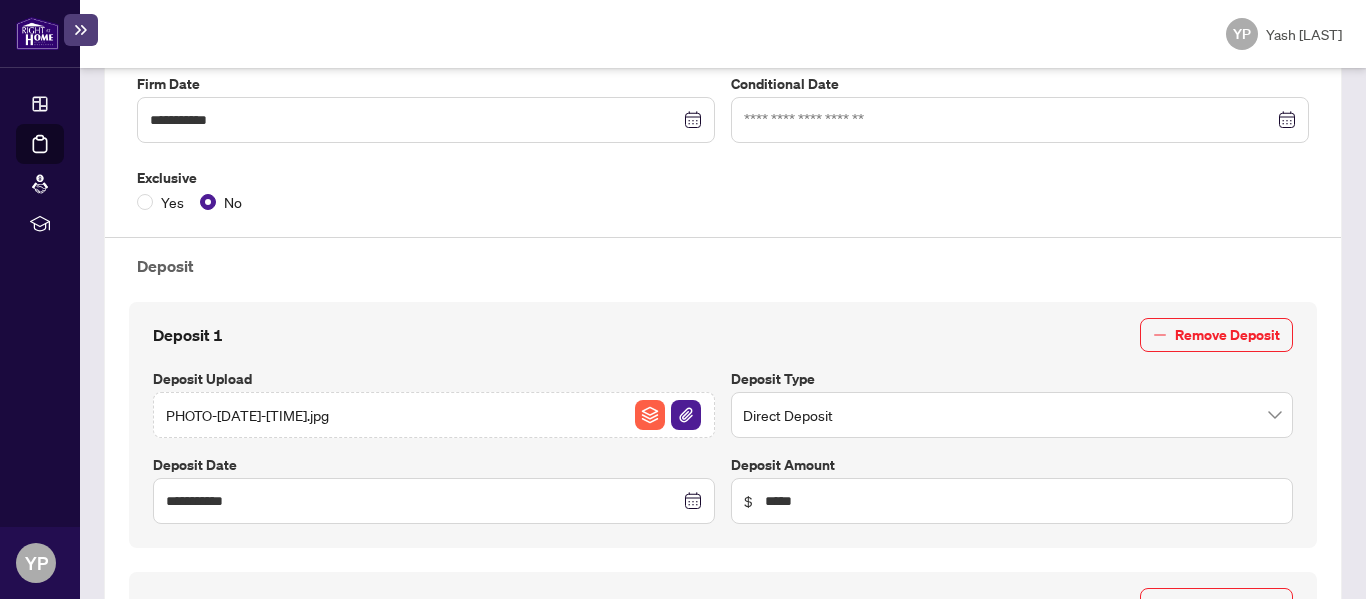 scroll, scrollTop: 0, scrollLeft: 0, axis: both 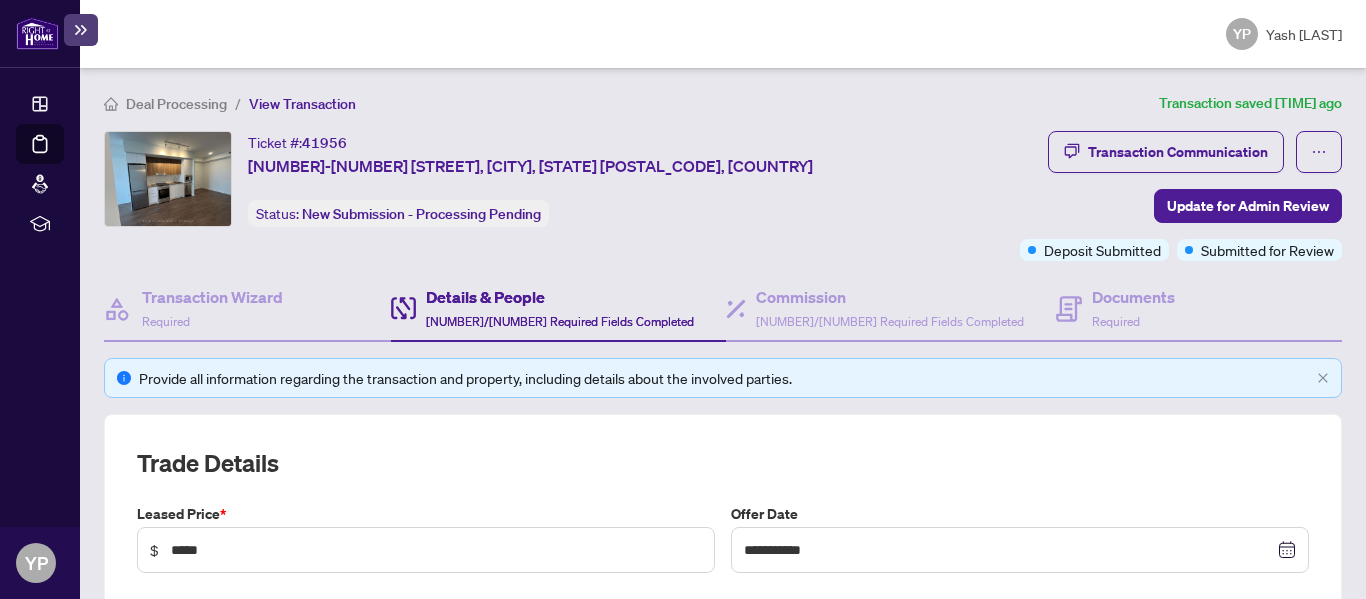 click at bounding box center (37, 33) 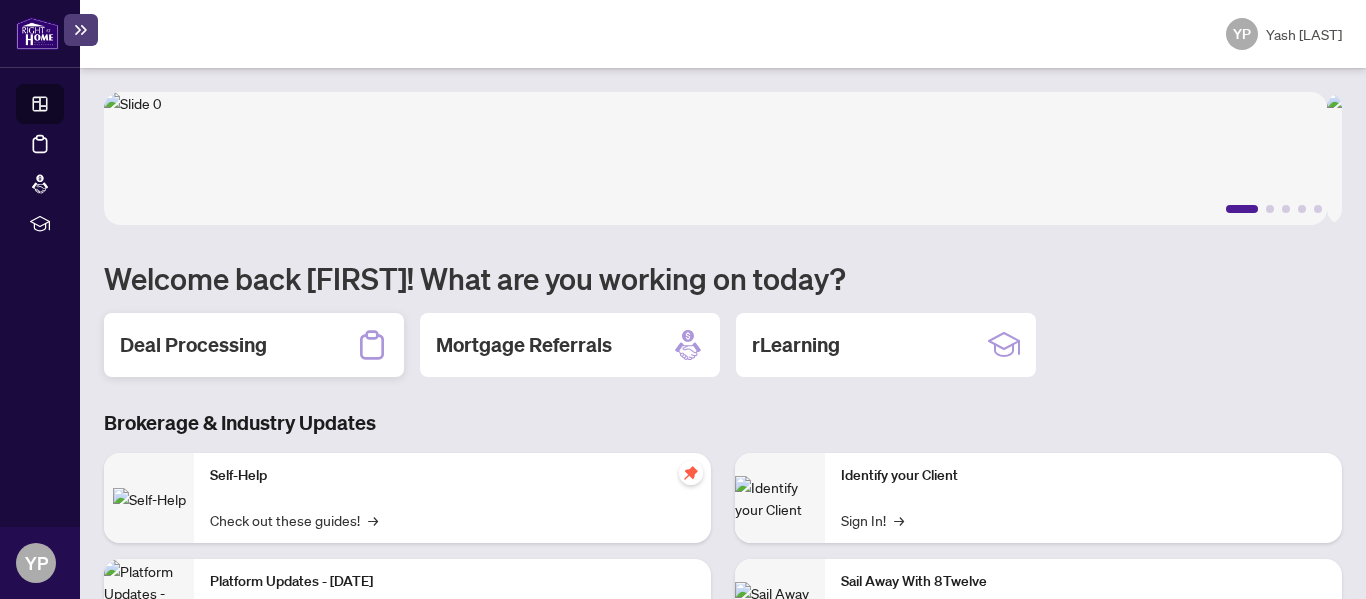 click on "Deal Processing" at bounding box center [193, 345] 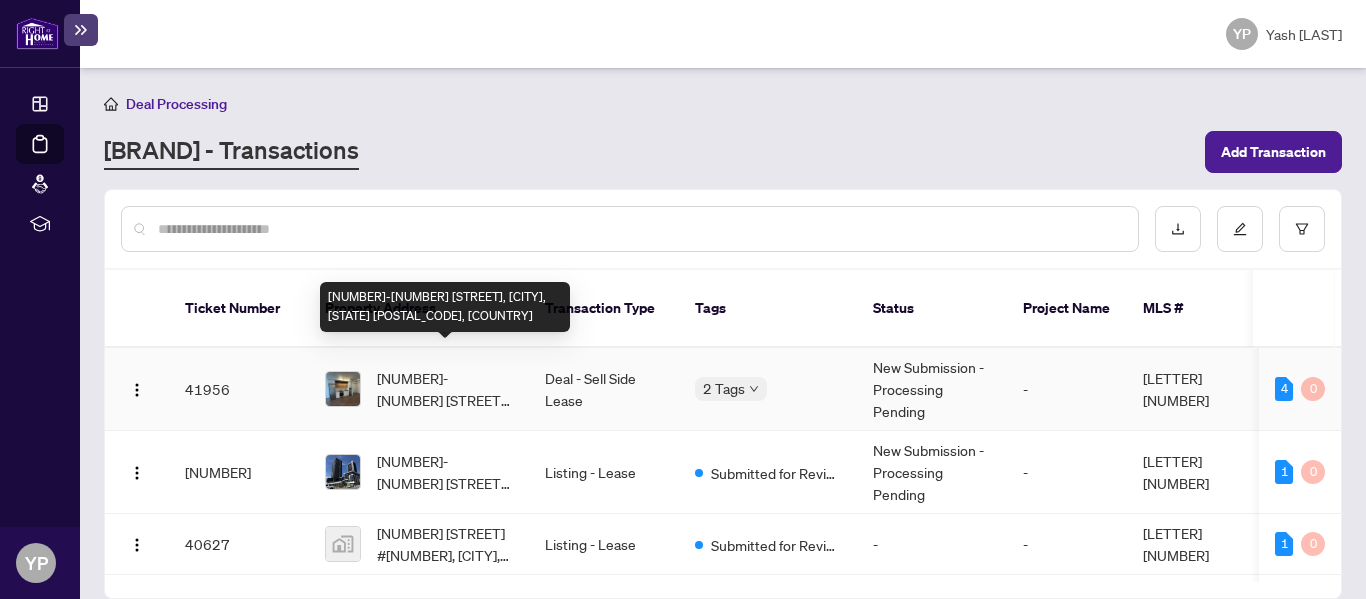 click on "[NUMBER]-[NUMBER] [STREET], [CITY], [STATE] [POSTAL_CODE], [COUNTRY]" at bounding box center (445, 389) 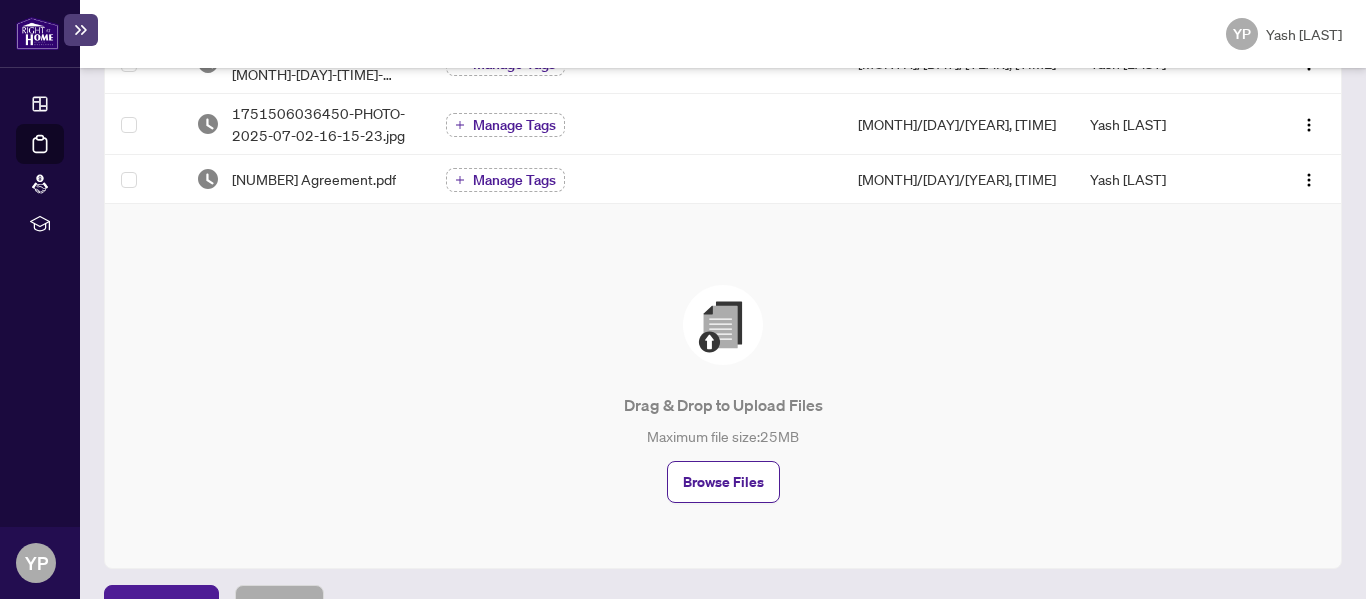 scroll, scrollTop: 502, scrollLeft: 0, axis: vertical 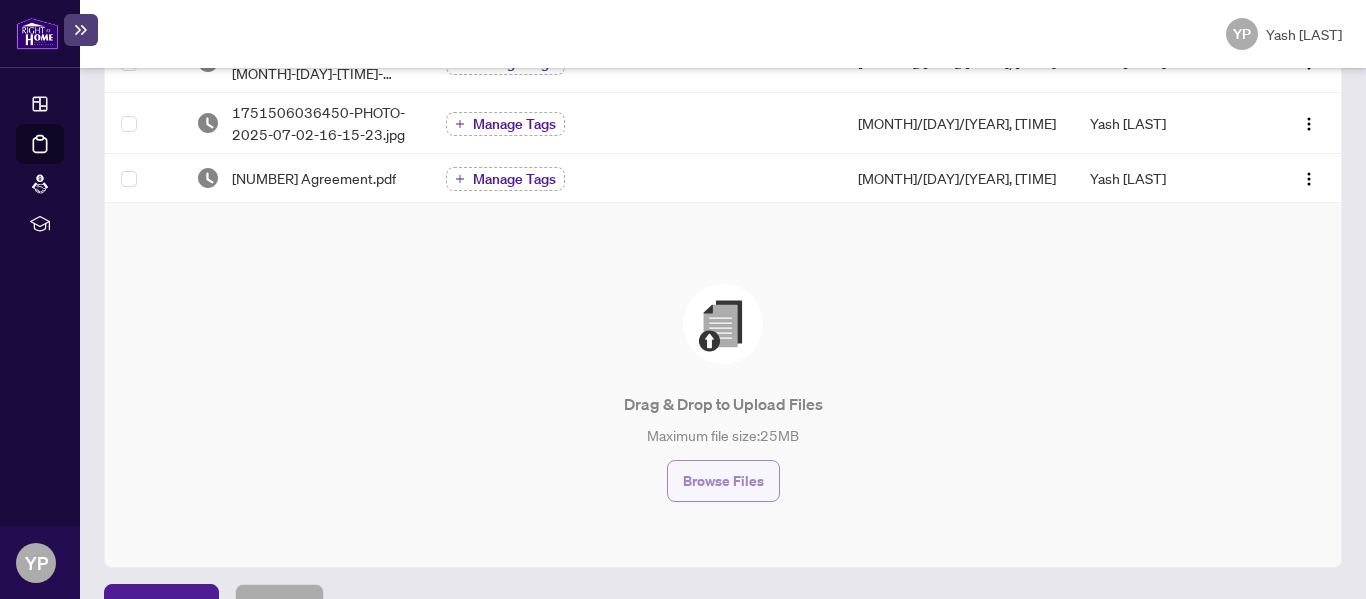 click on "Browse Files" at bounding box center (723, 481) 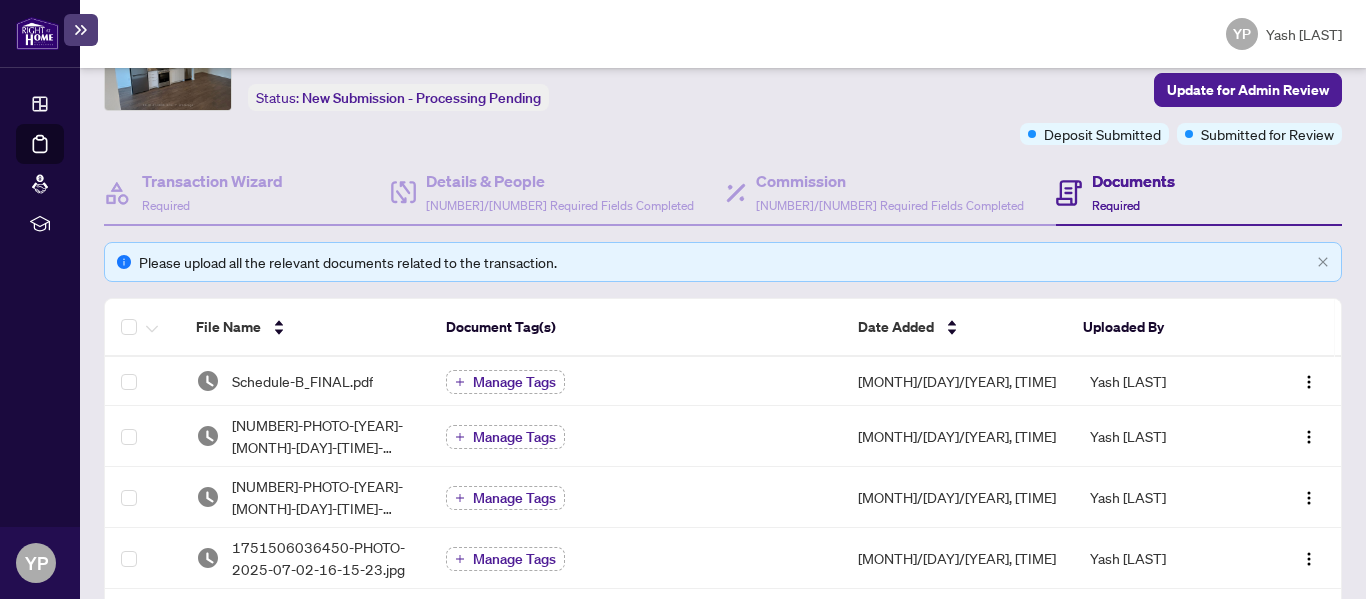 scroll, scrollTop: 0, scrollLeft: 0, axis: both 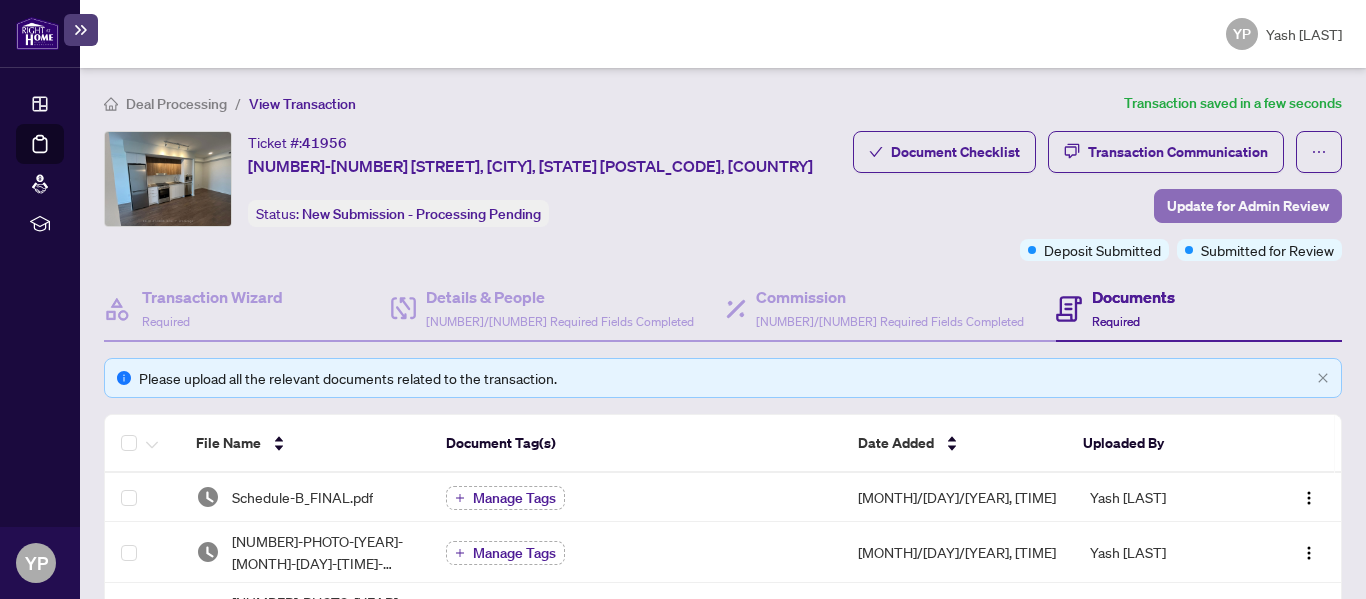 click on "Update for Admin Review" at bounding box center [1248, 206] 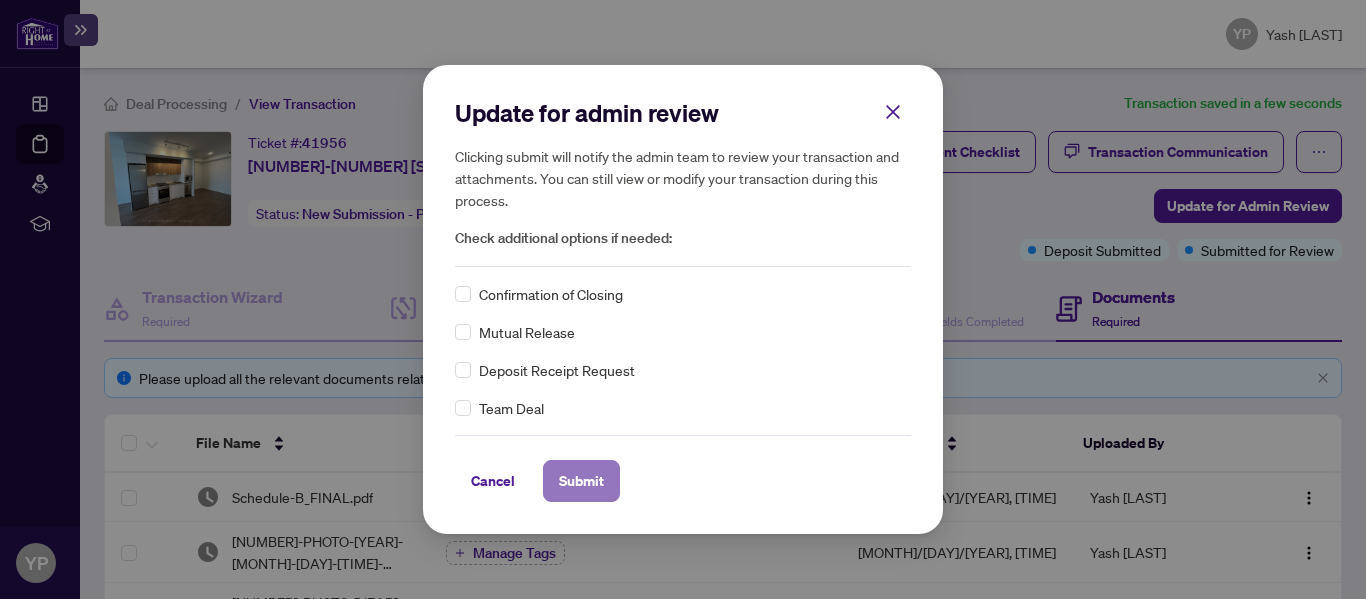 click on "Submit" at bounding box center [581, 481] 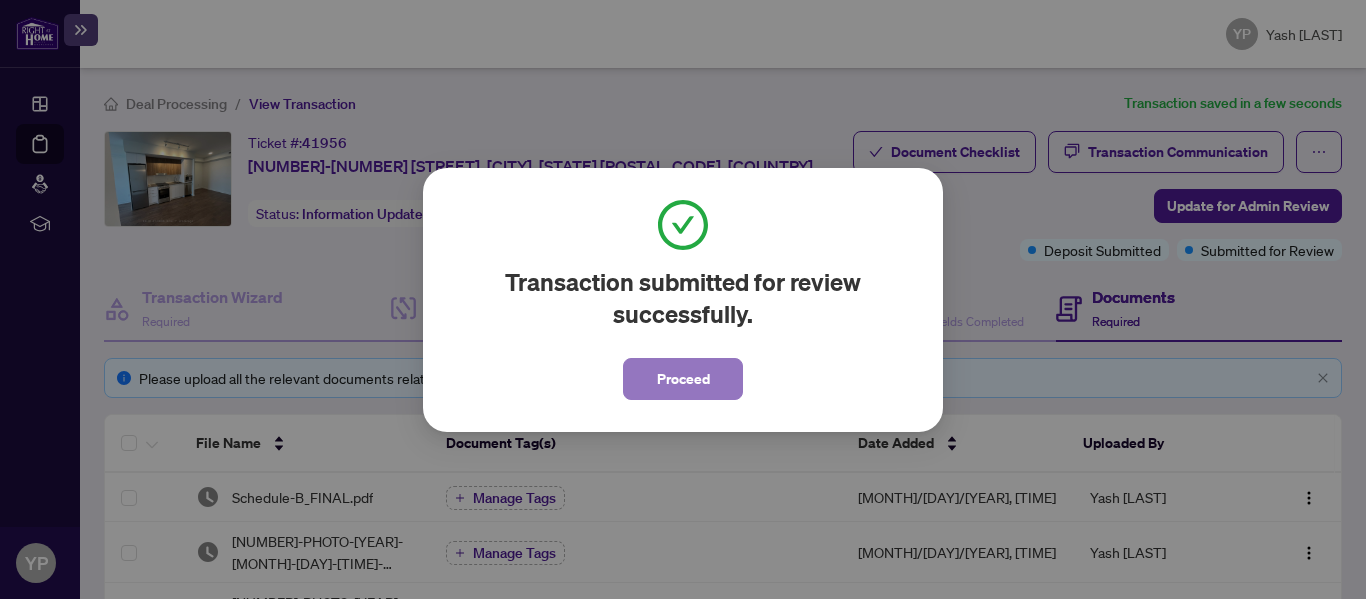 click on "Proceed" at bounding box center (683, 379) 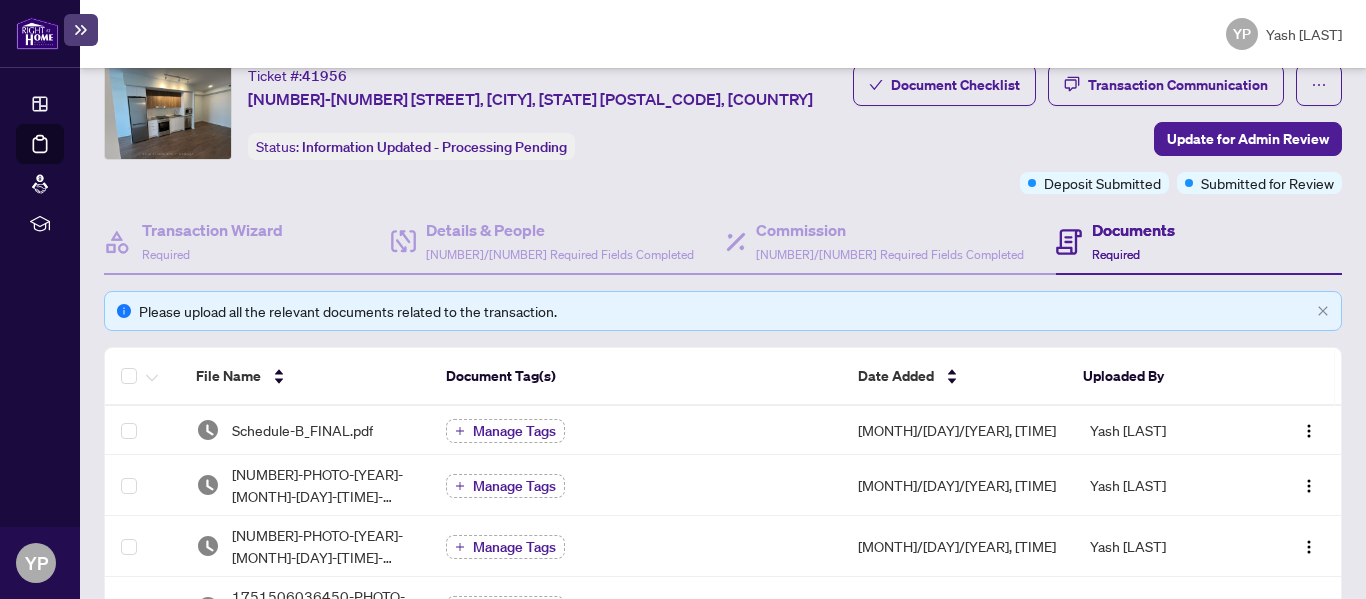 scroll, scrollTop: 0, scrollLeft: 0, axis: both 